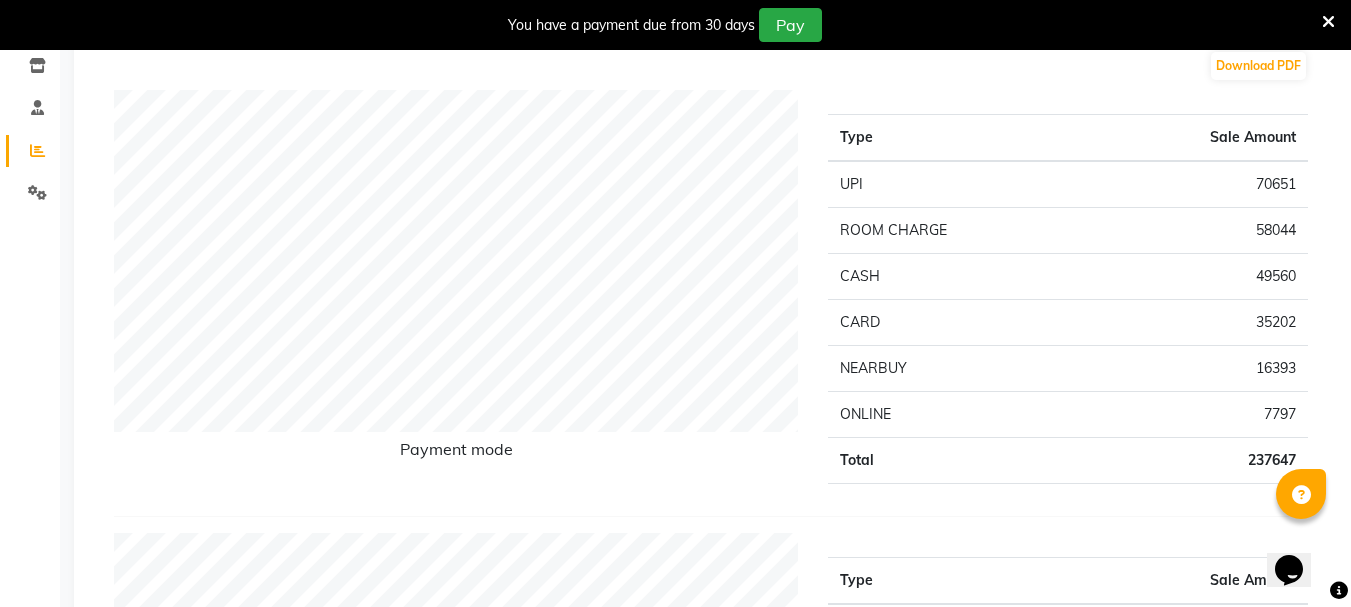 scroll, scrollTop: 300, scrollLeft: 0, axis: vertical 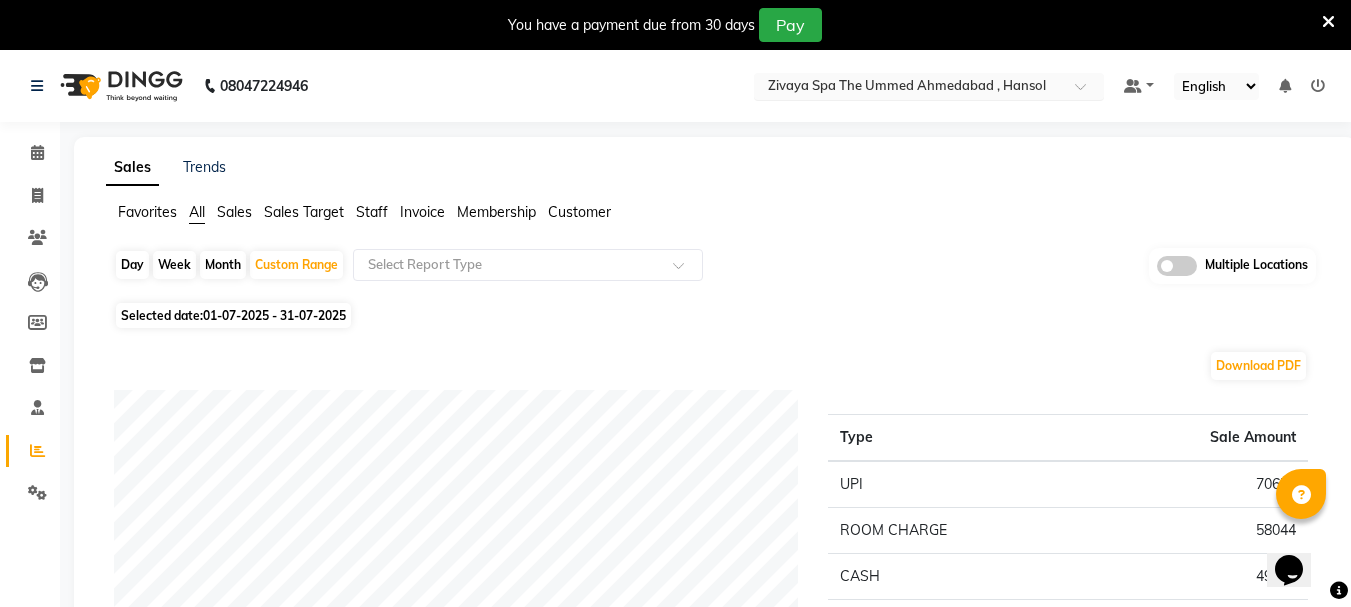 click at bounding box center (909, 88) 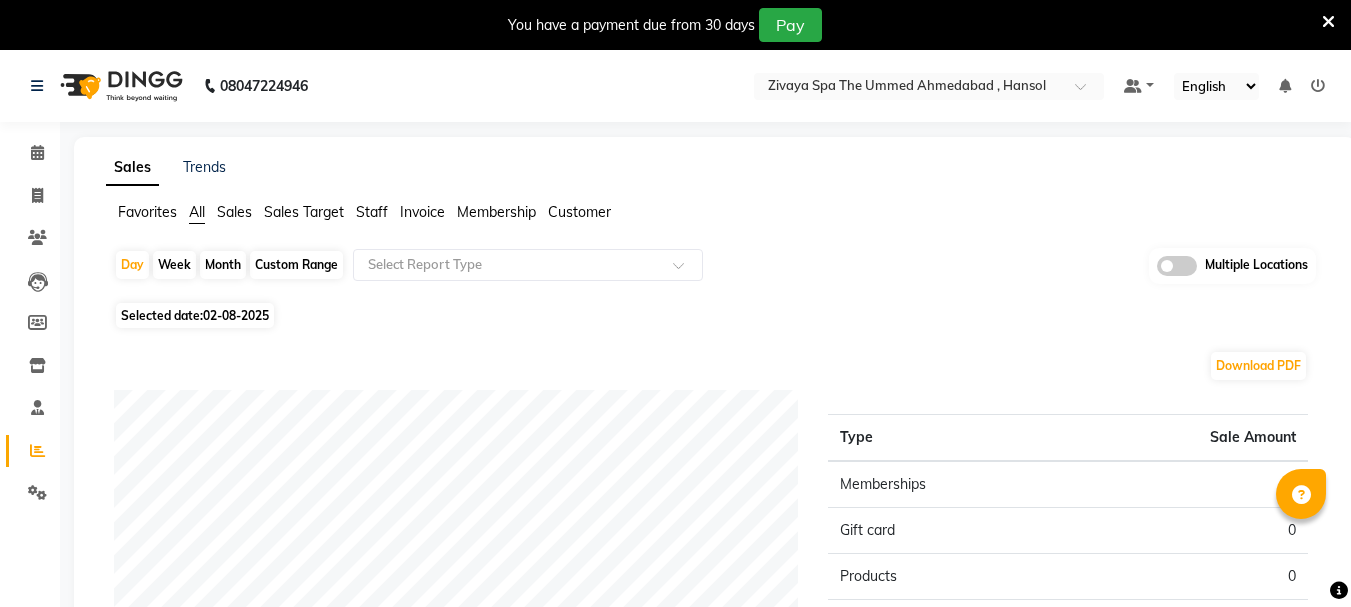 scroll, scrollTop: 0, scrollLeft: 0, axis: both 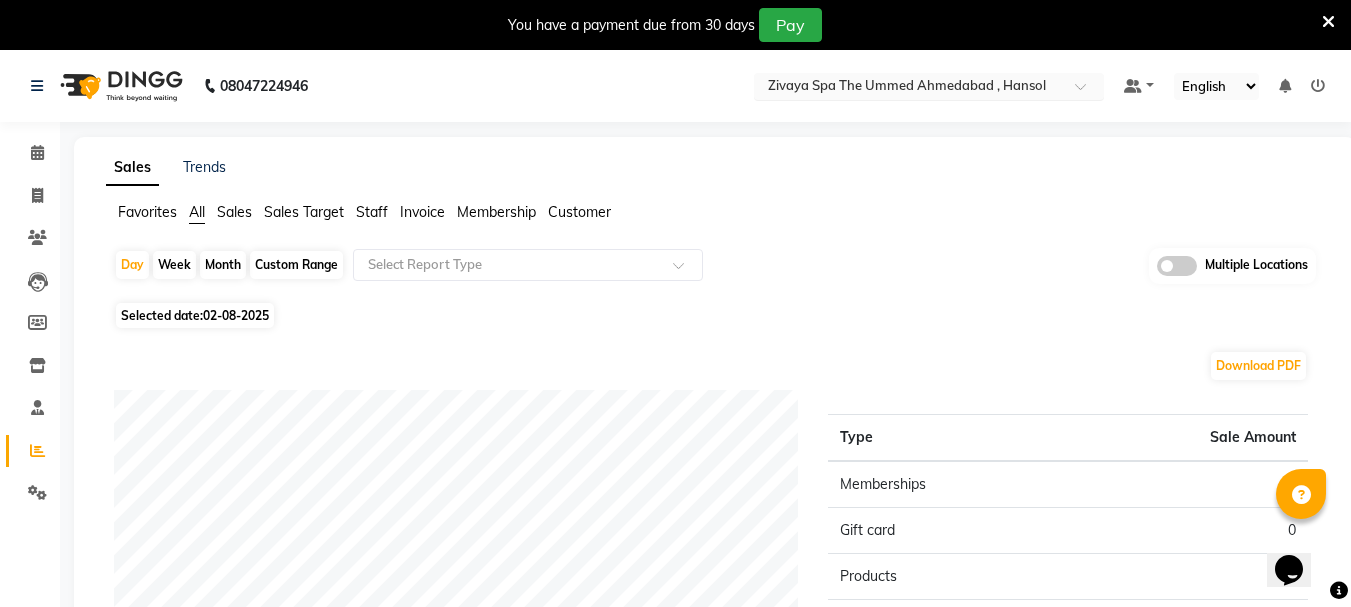 click at bounding box center [909, 88] 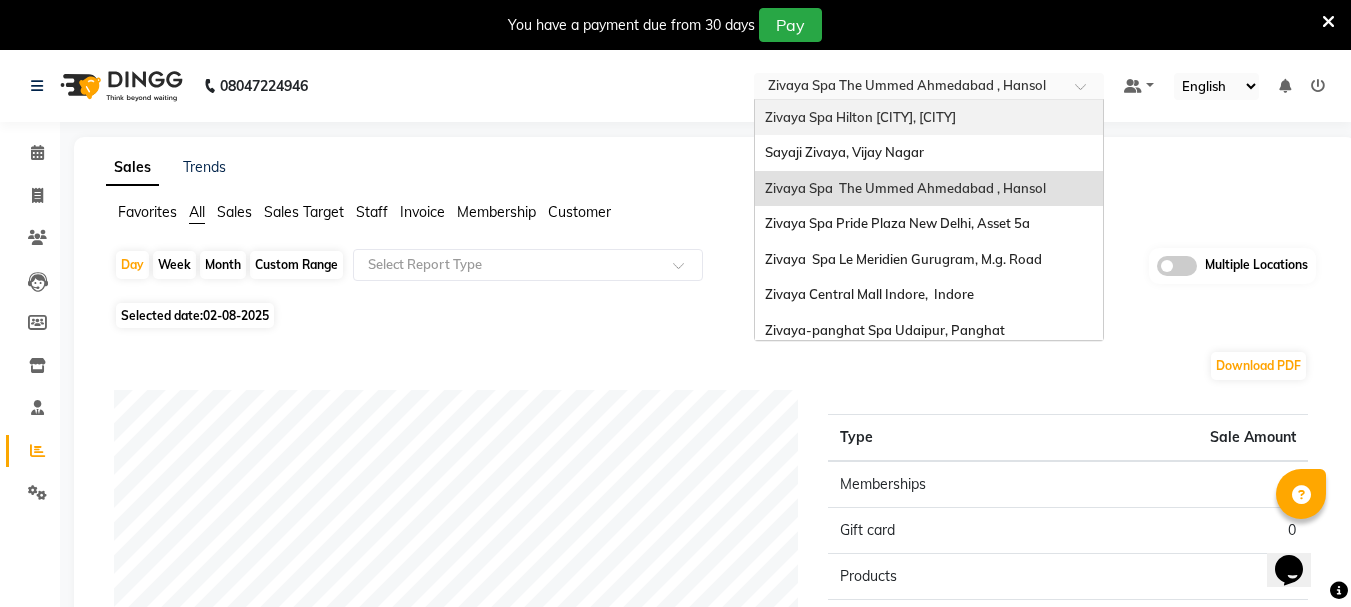 click on "Zivaya Spa Hilton [CITY], [CITY]" at bounding box center [860, 117] 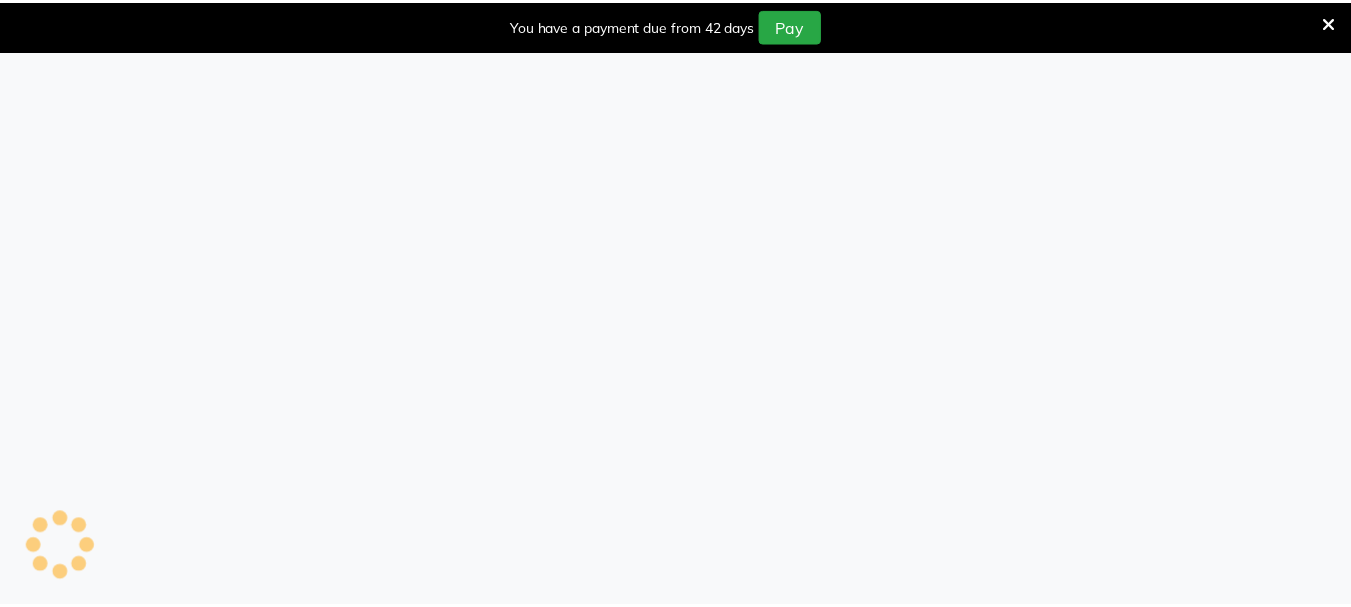 scroll, scrollTop: 0, scrollLeft: 0, axis: both 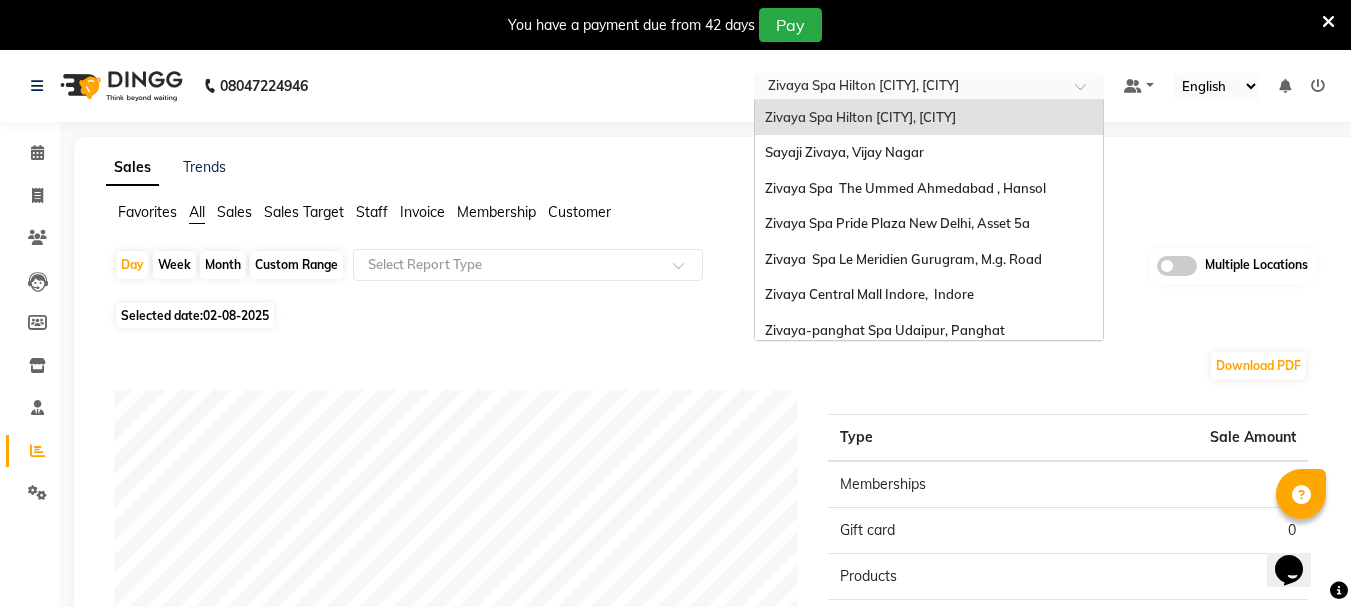 click at bounding box center (909, 88) 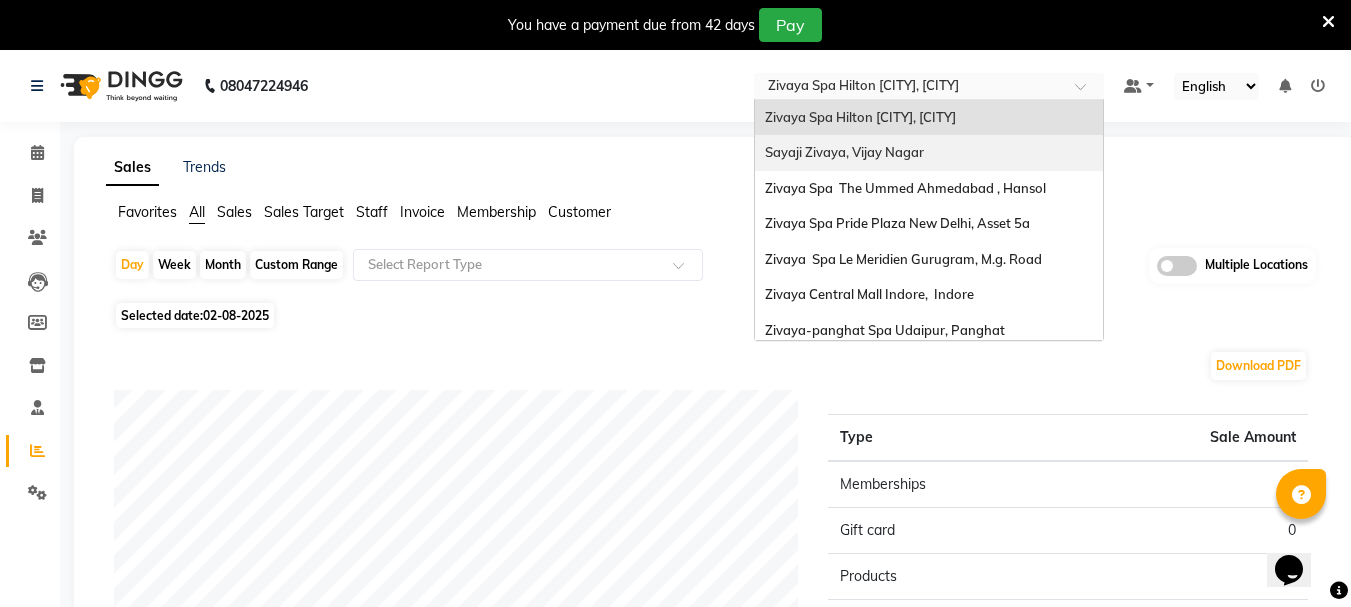 click on "Sayaji Zivaya, Vijay Nagar" at bounding box center [844, 152] 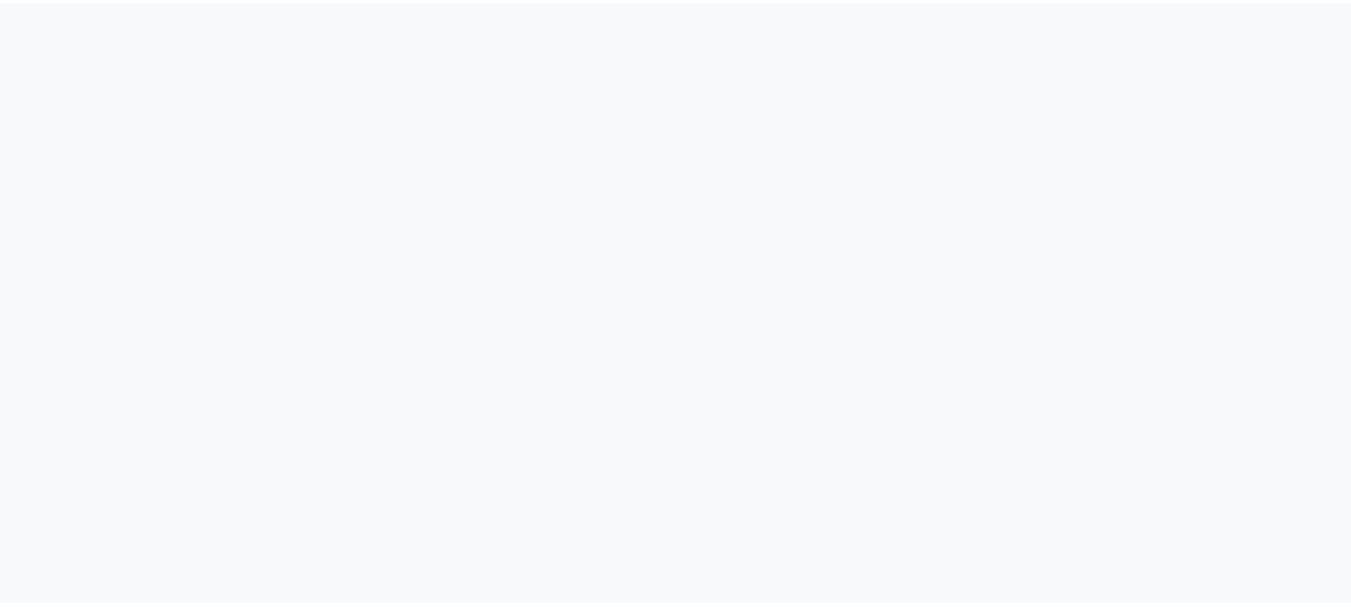 scroll, scrollTop: 0, scrollLeft: 0, axis: both 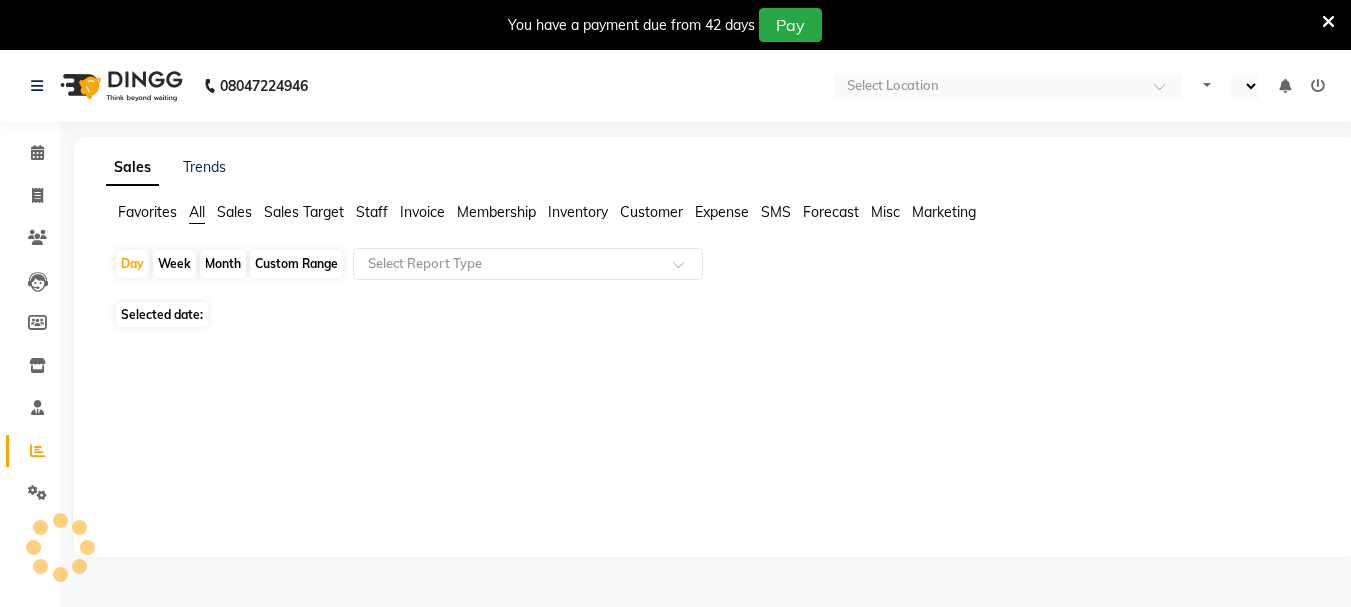 select on "en" 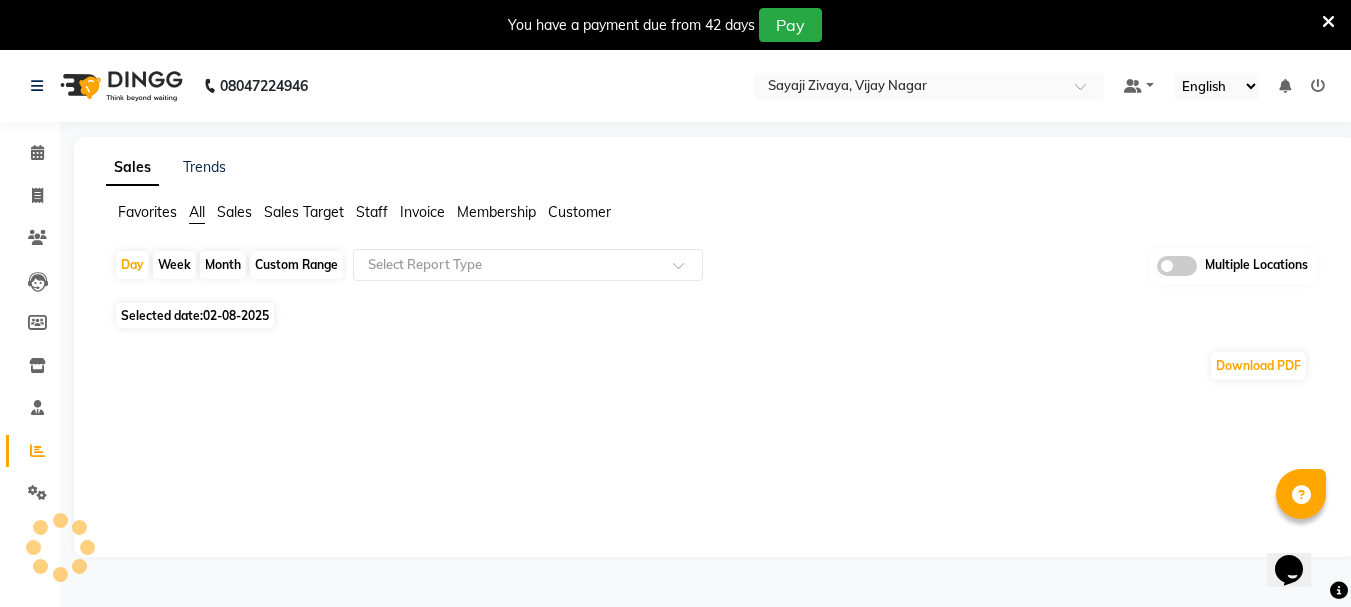 scroll, scrollTop: 0, scrollLeft: 0, axis: both 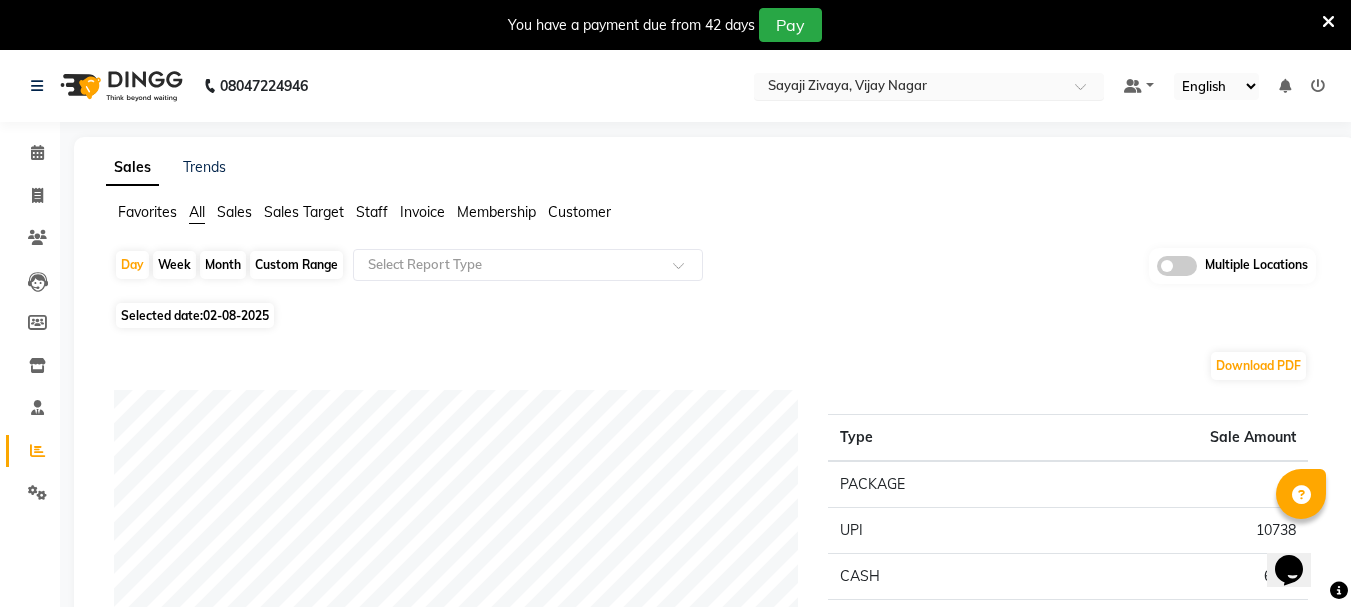 click at bounding box center (909, 88) 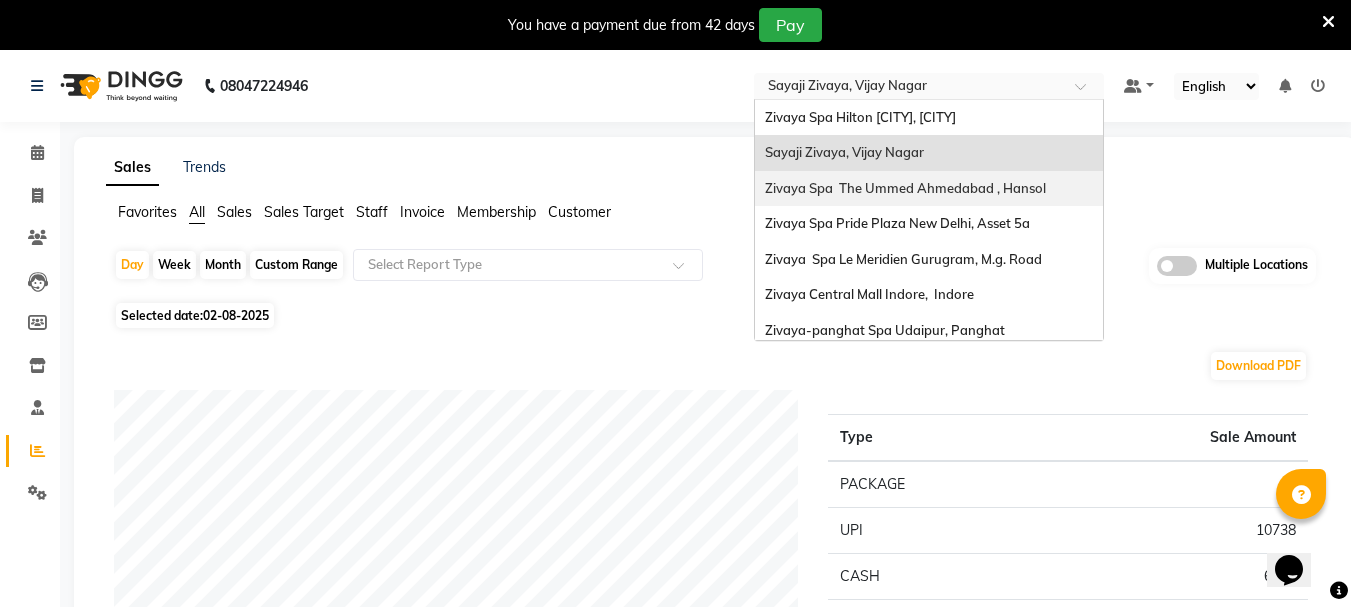 click on "Zivaya Spa  The Ummed Ahmedabad , Hansol" at bounding box center (929, 189) 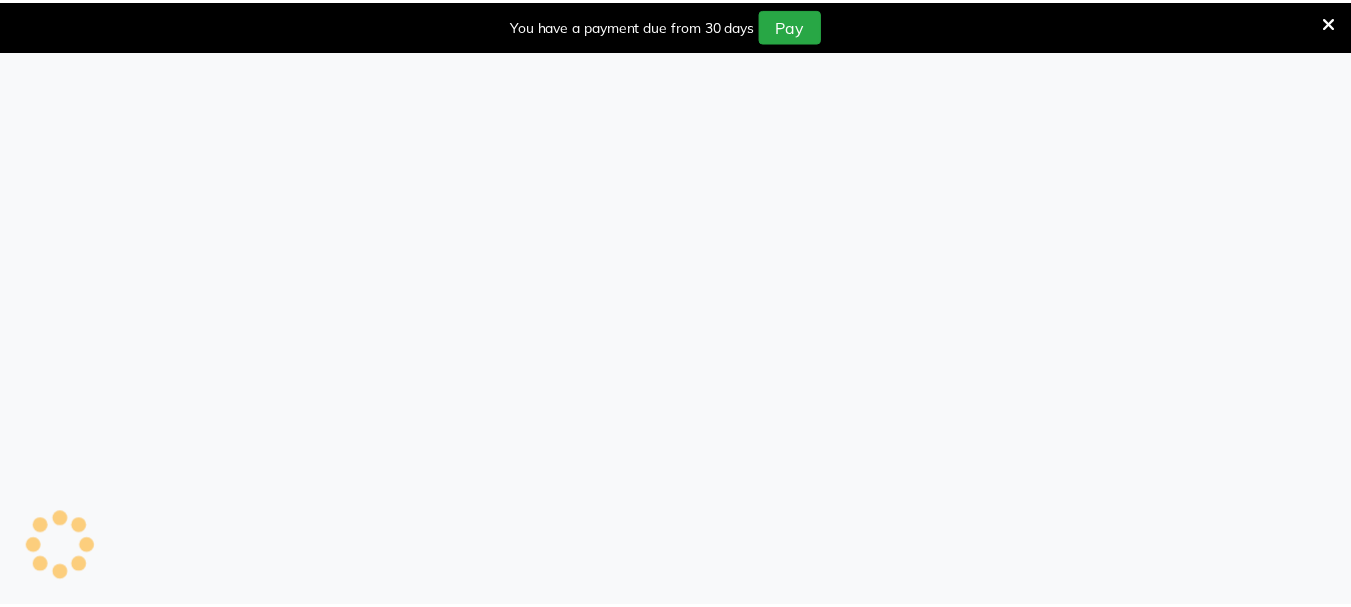scroll, scrollTop: 0, scrollLeft: 0, axis: both 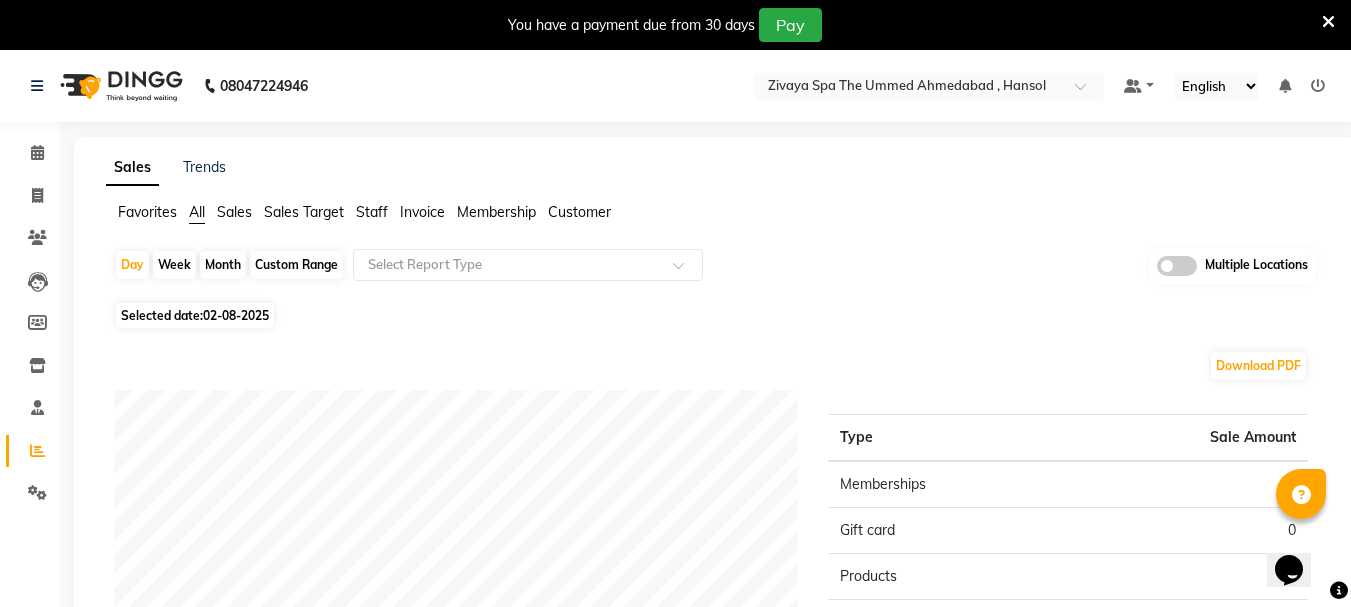 click on "08047224946 Select Location × Zivaya Spa  The Ummed Ahmedabad , Hansol Default Panel My Panel English ENGLISH Español العربية मराठी हिंदी ગુજરાતી தமிழ் 中文 Notifications nothing to show" 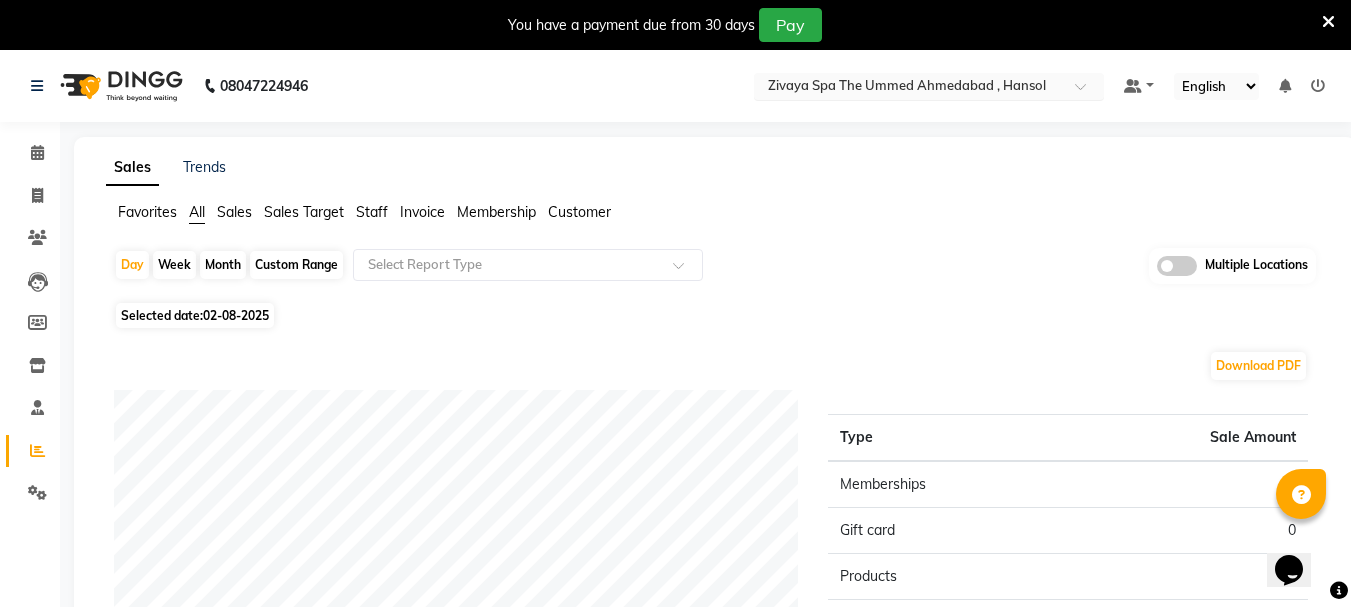 click at bounding box center (909, 88) 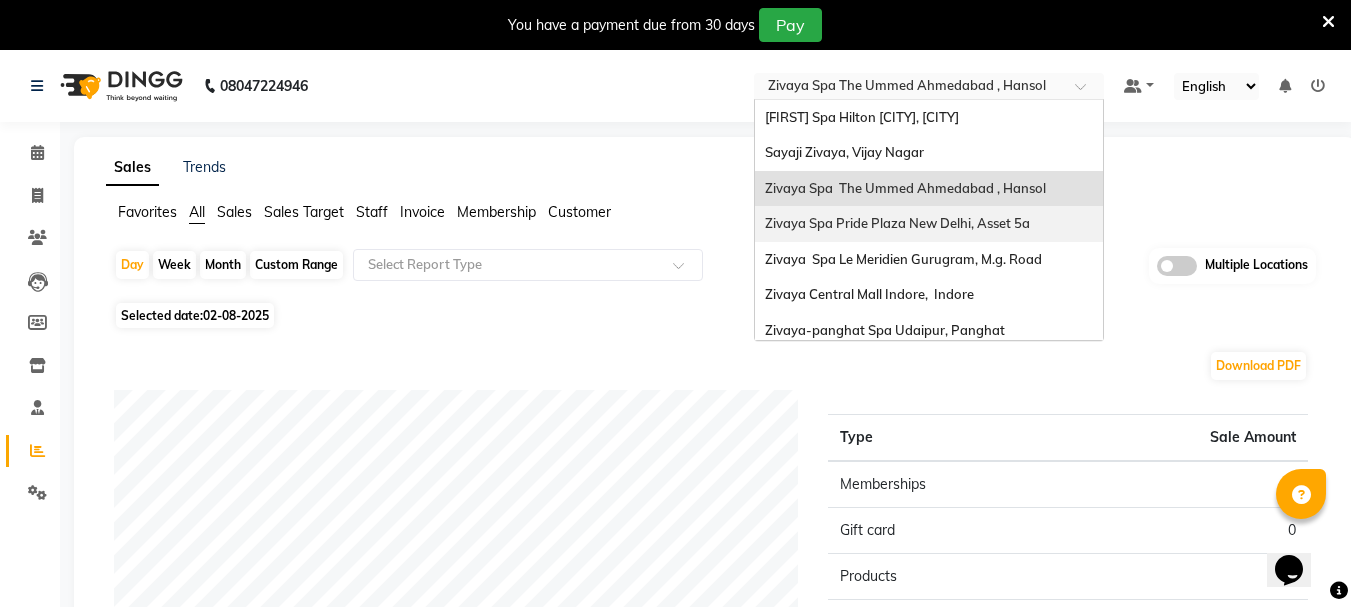 click on "Zivaya Spa Pride Plaza New Delhi, Asset 5a" at bounding box center [929, 224] 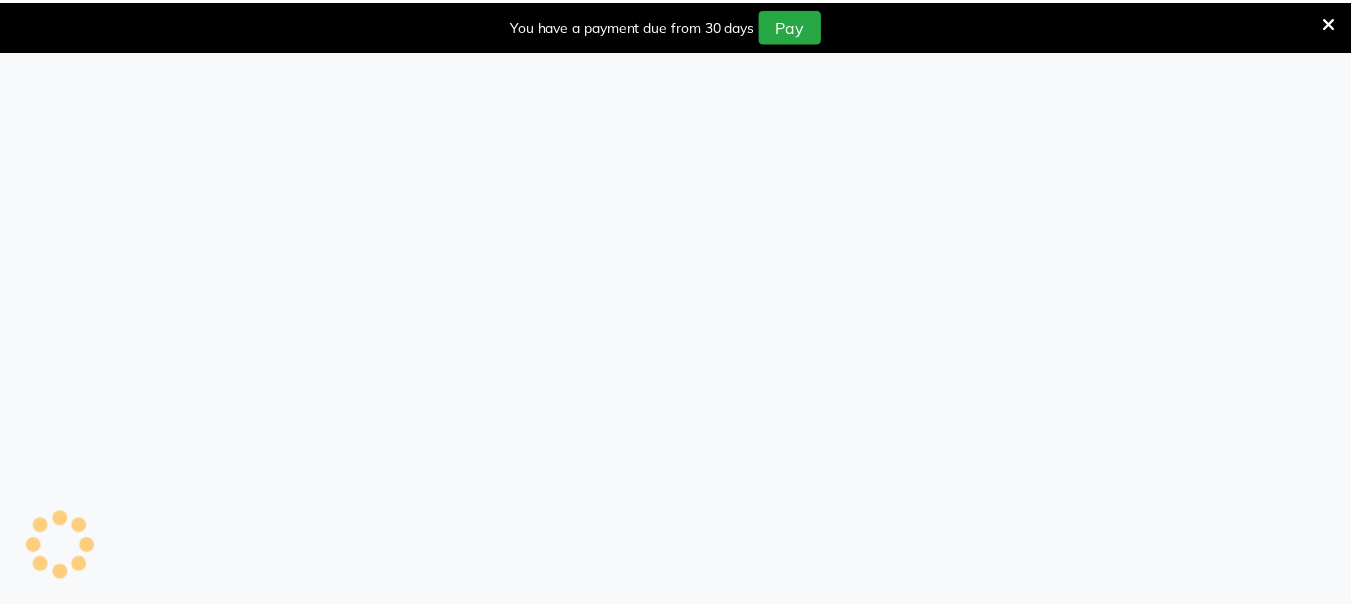 scroll, scrollTop: 0, scrollLeft: 0, axis: both 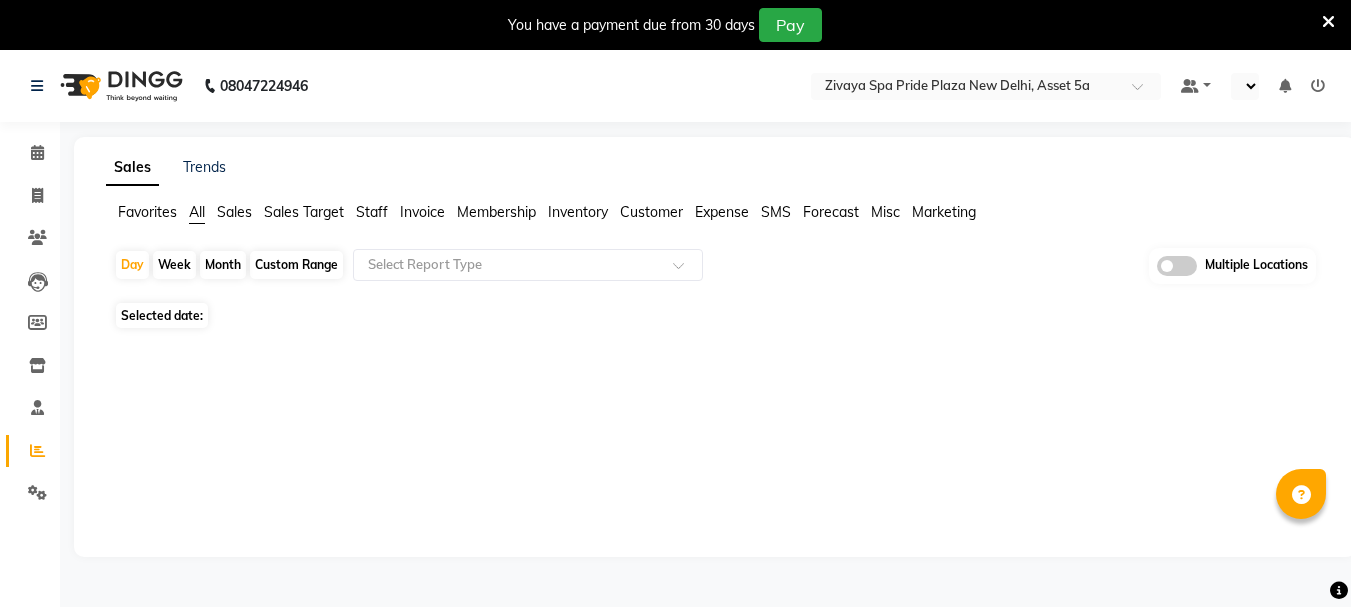 select on "en" 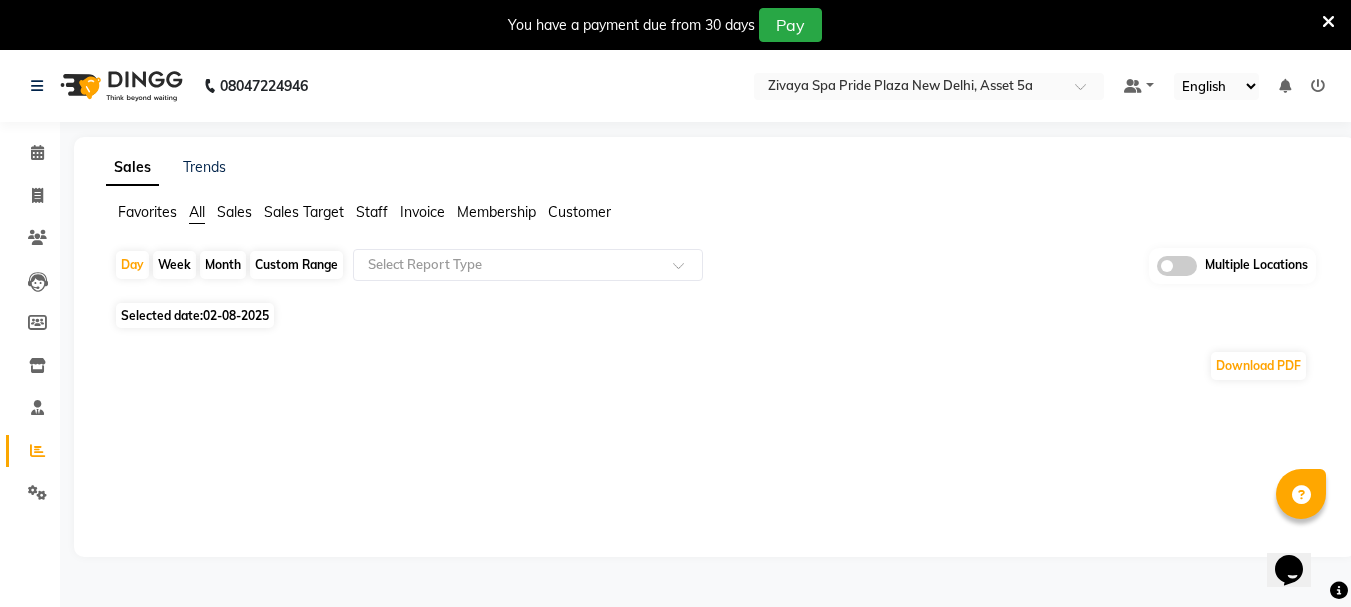 scroll, scrollTop: 0, scrollLeft: 0, axis: both 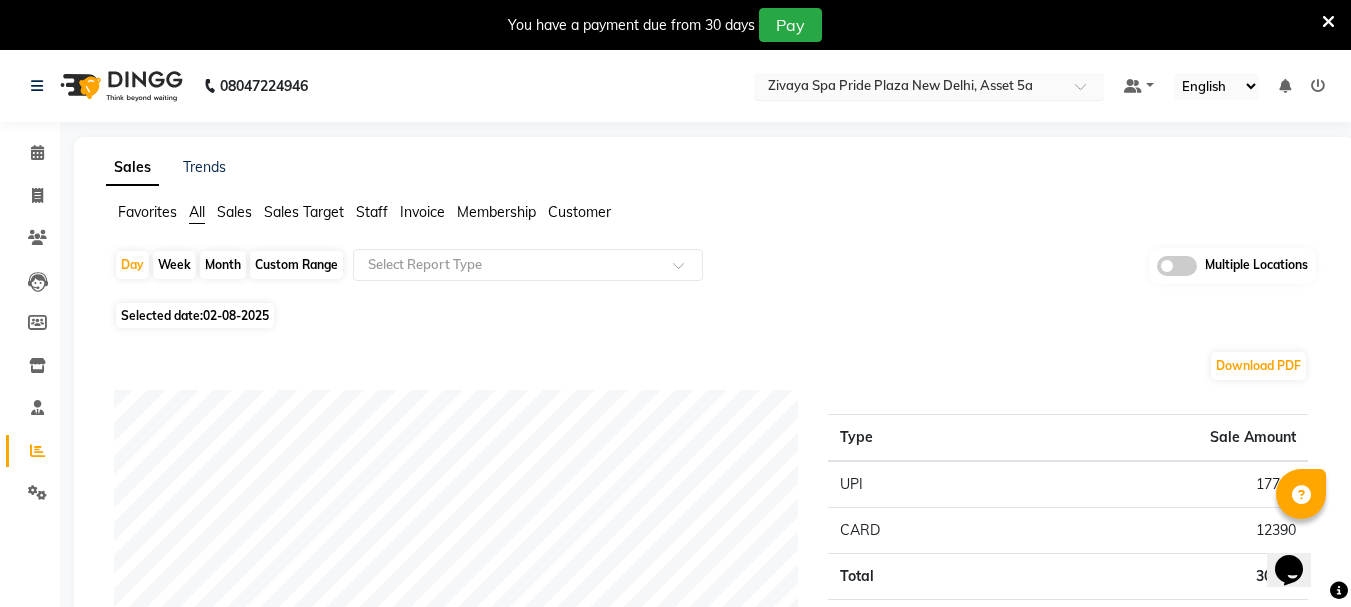 click at bounding box center [909, 88] 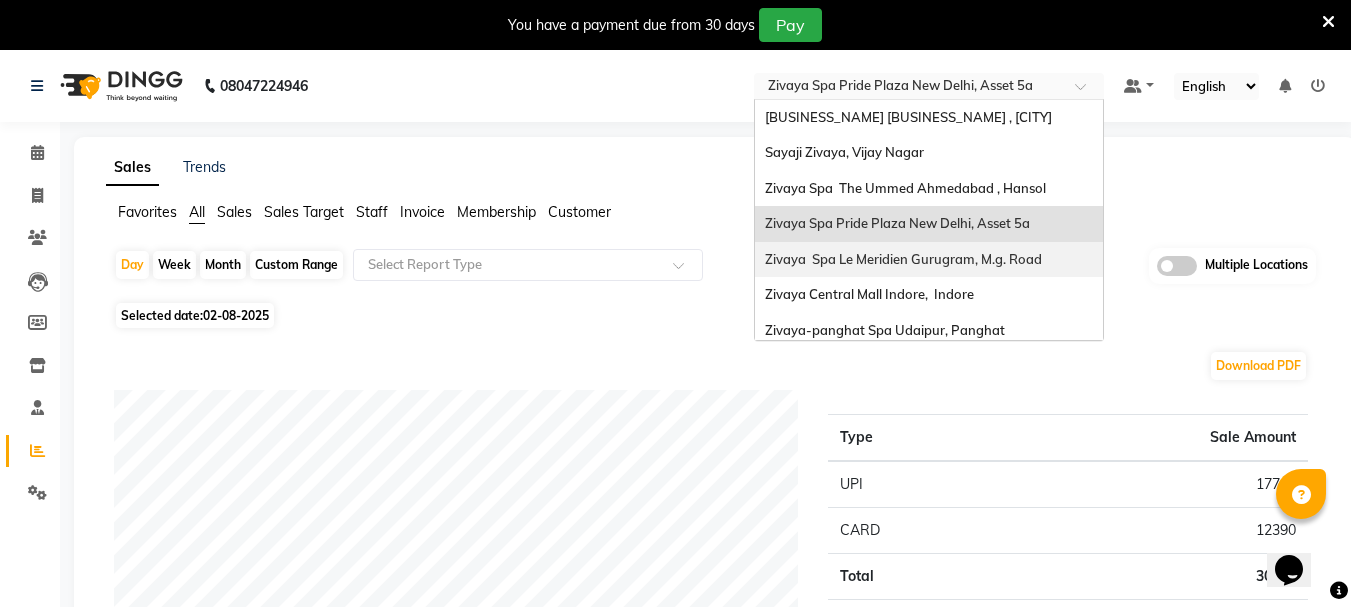 click on "Zivaya  Spa Le Meridien Gurugram, M.g. Road" at bounding box center [903, 259] 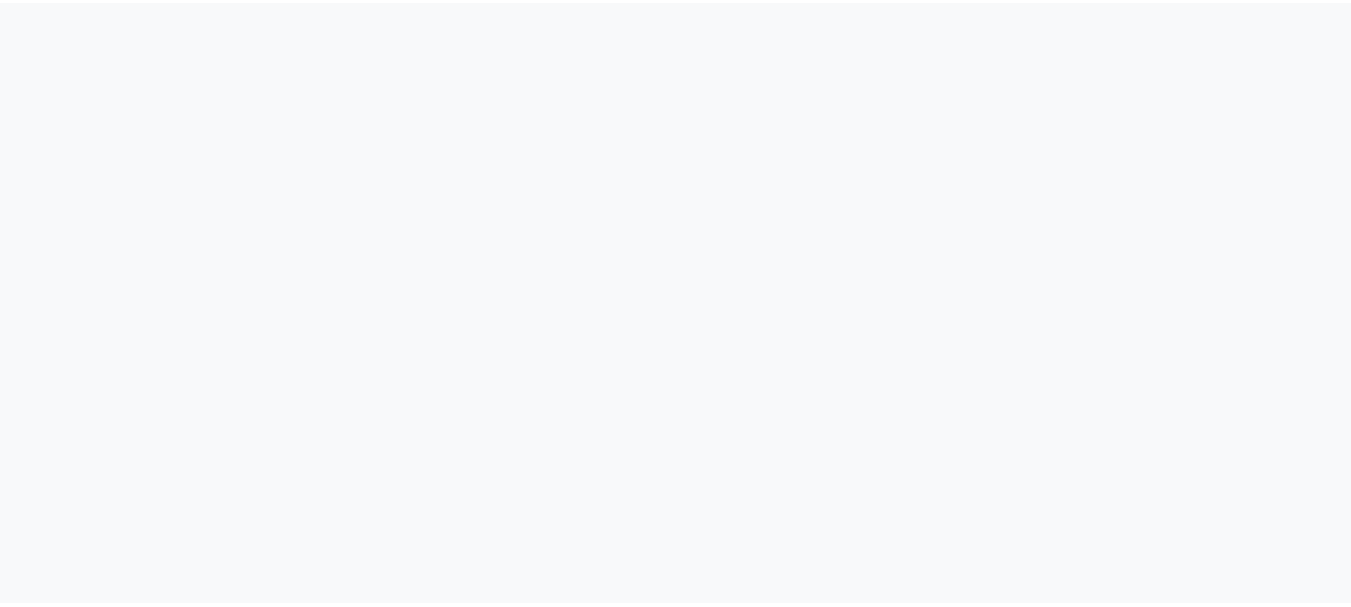 scroll, scrollTop: 0, scrollLeft: 0, axis: both 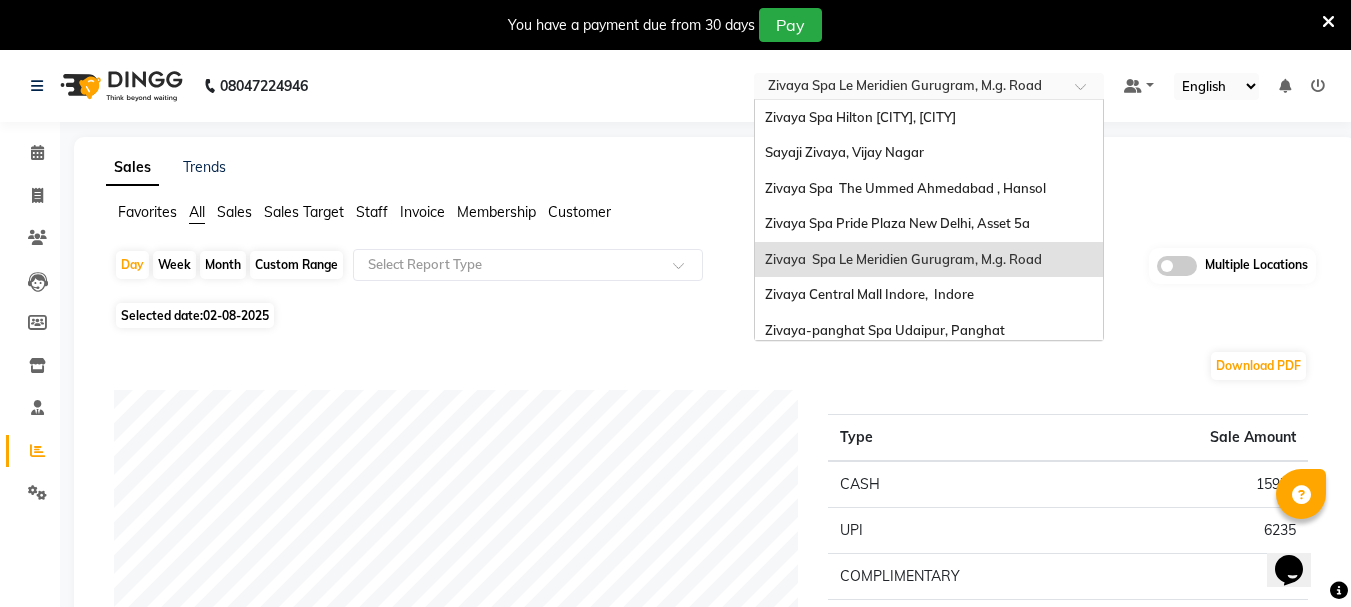 click at bounding box center (909, 88) 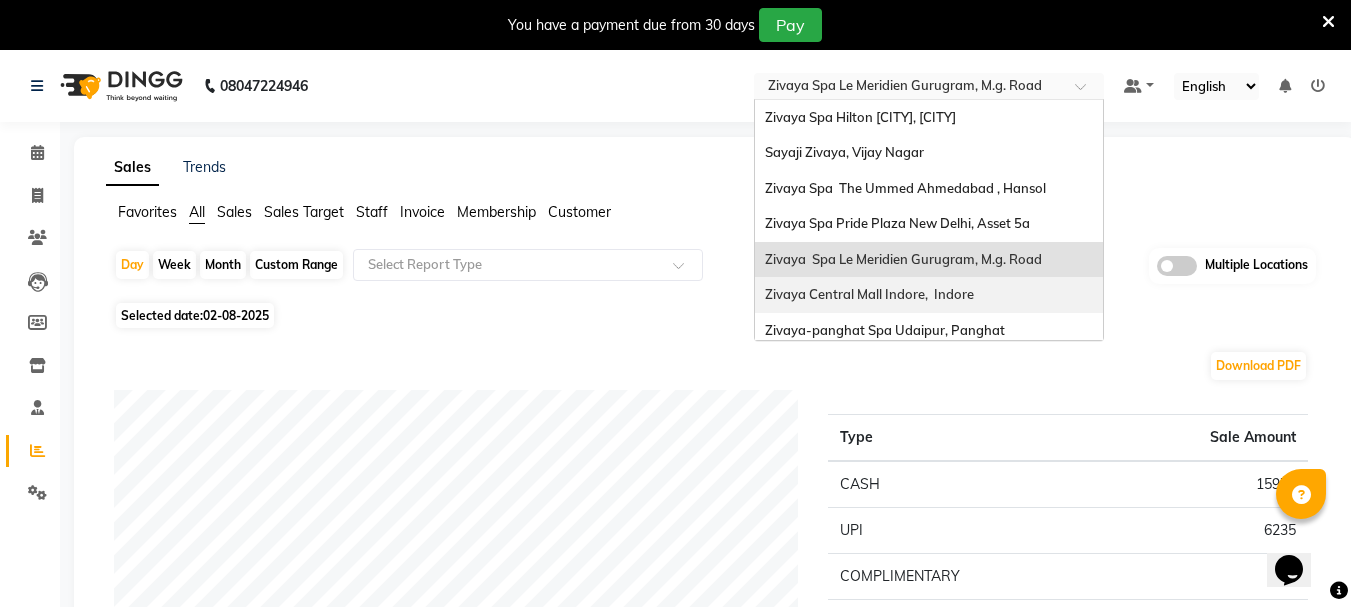click on "Zivaya Central Mall Indore,  Indore" at bounding box center [929, 295] 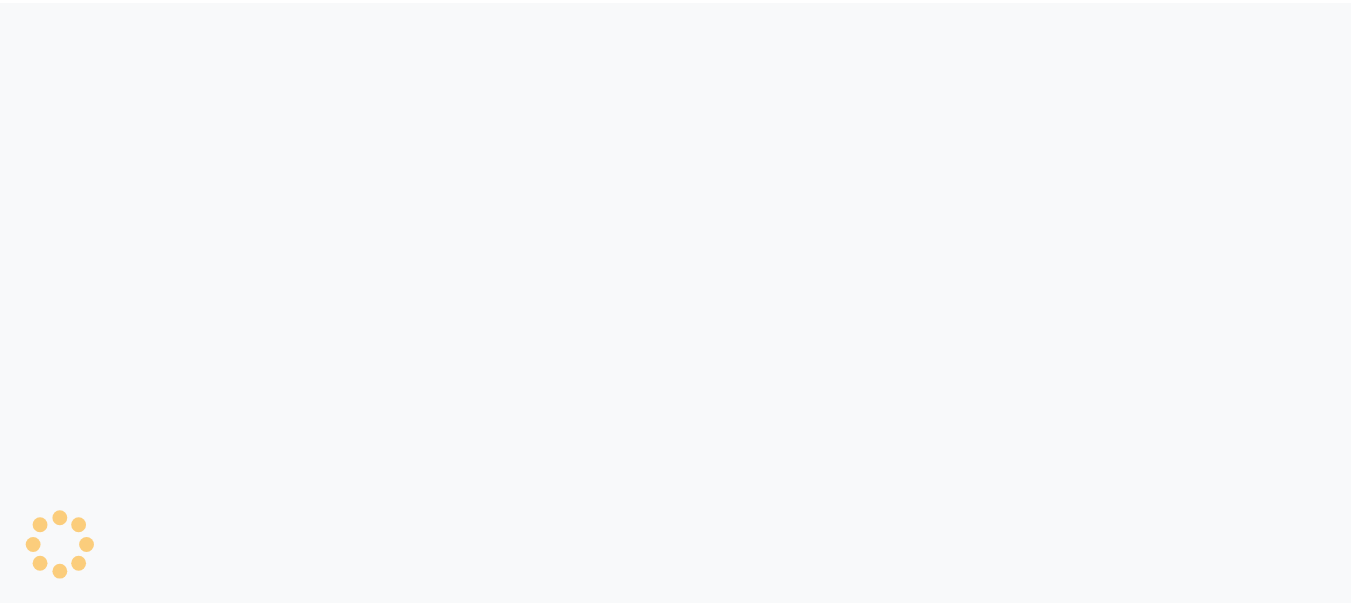 scroll, scrollTop: 0, scrollLeft: 0, axis: both 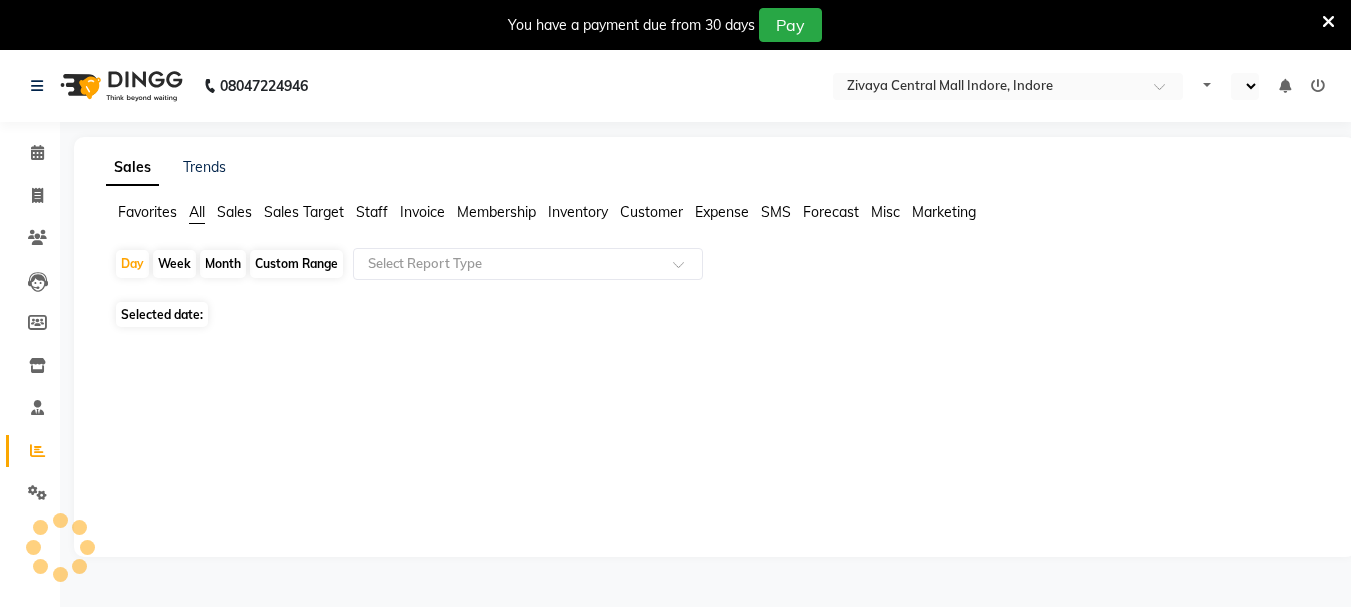 select on "en" 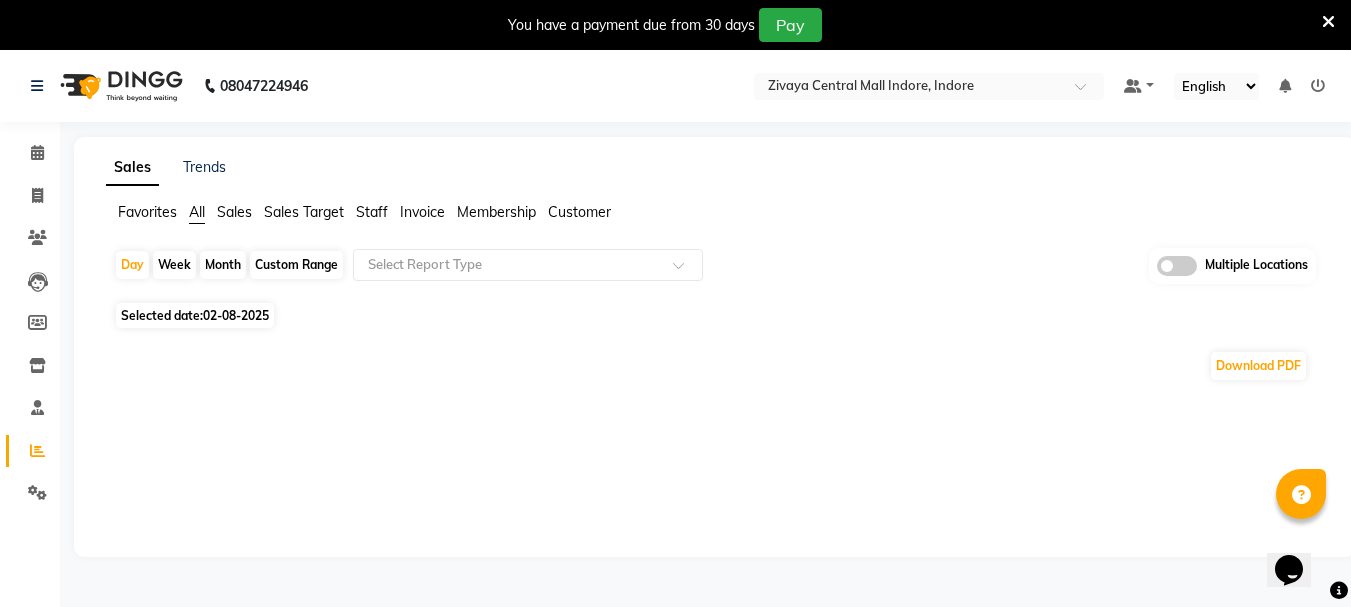 scroll, scrollTop: 0, scrollLeft: 0, axis: both 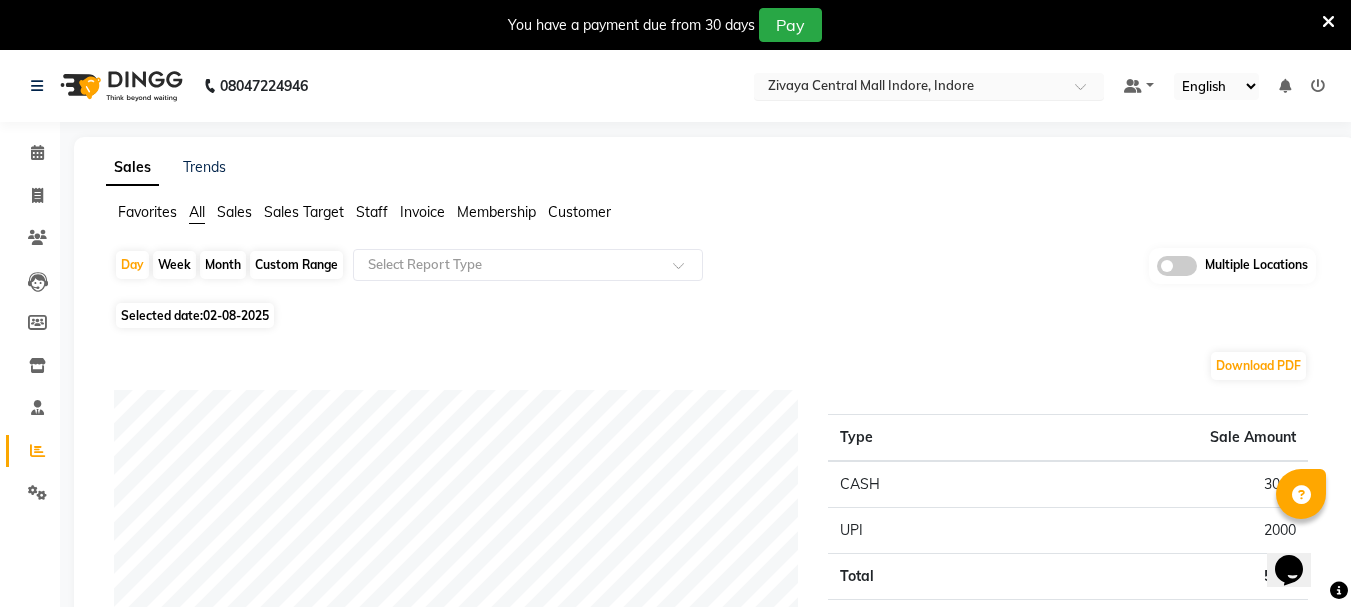 click at bounding box center (909, 88) 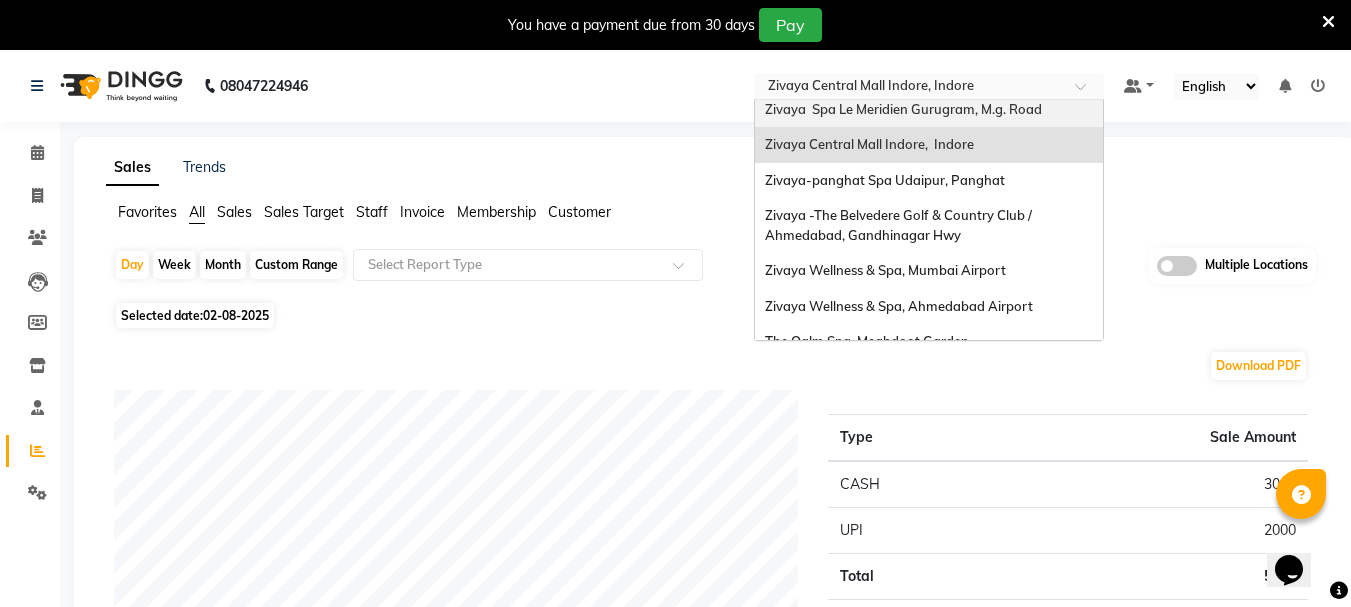 scroll, scrollTop: 105, scrollLeft: 0, axis: vertical 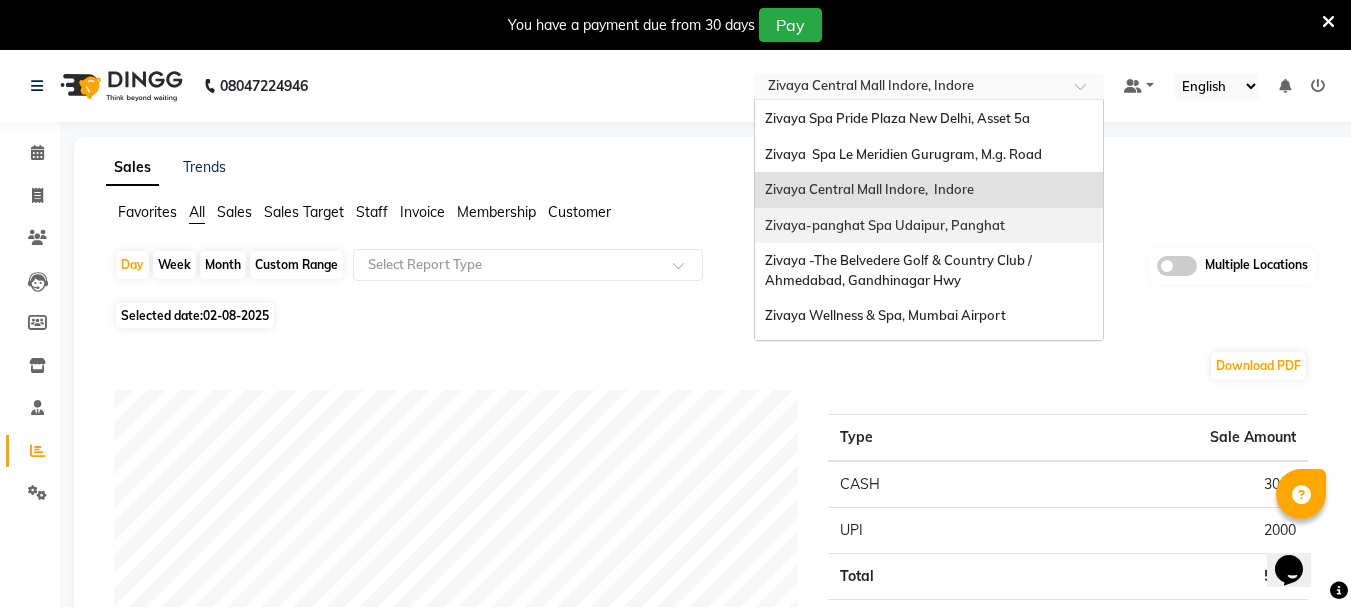 click on "Zivaya-panghat Spa Udaipur, Panghat" at bounding box center [885, 225] 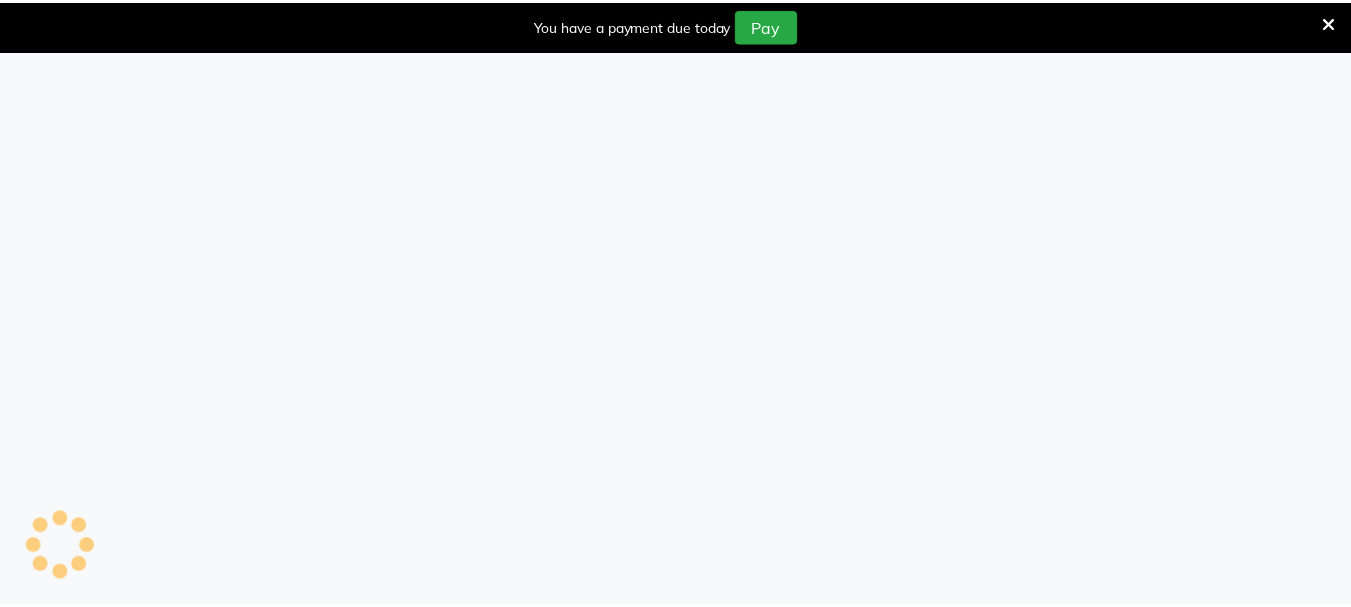 scroll, scrollTop: 0, scrollLeft: 0, axis: both 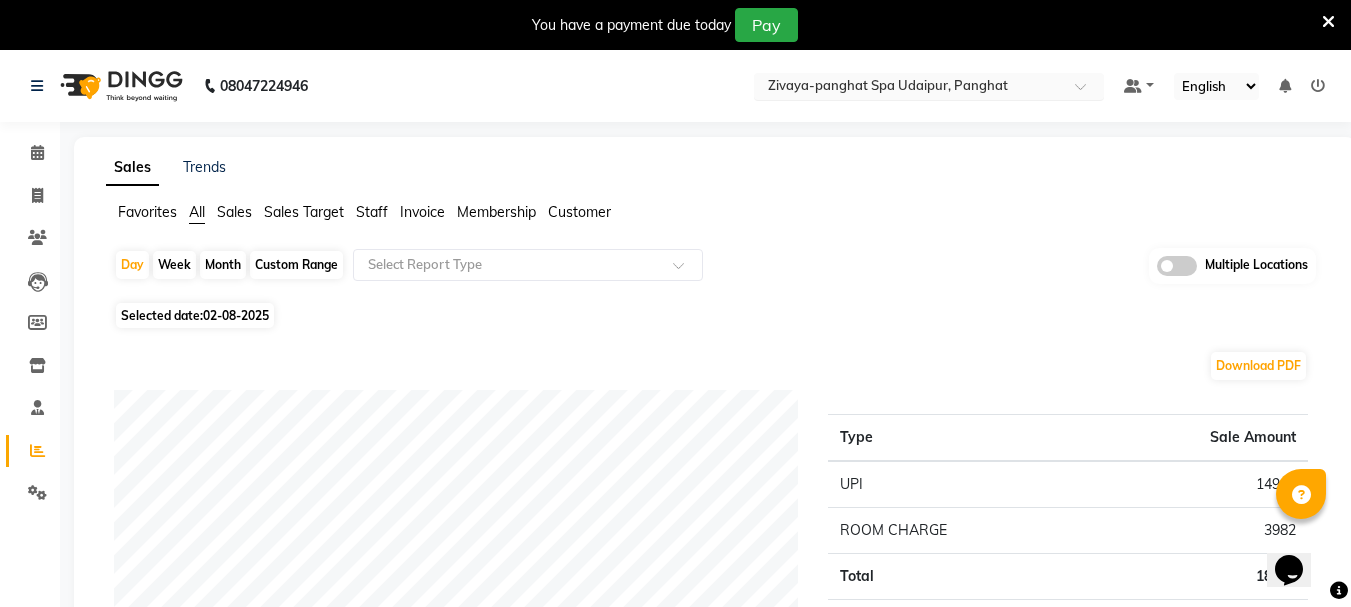 click at bounding box center (909, 88) 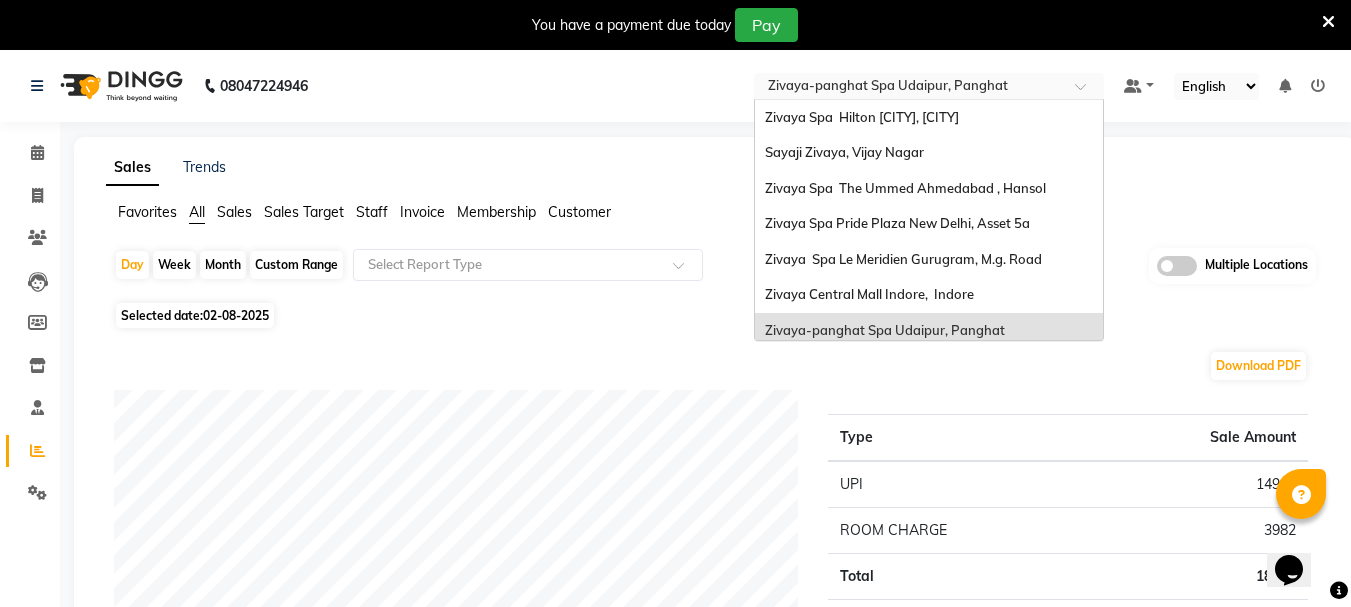 scroll, scrollTop: 206, scrollLeft: 0, axis: vertical 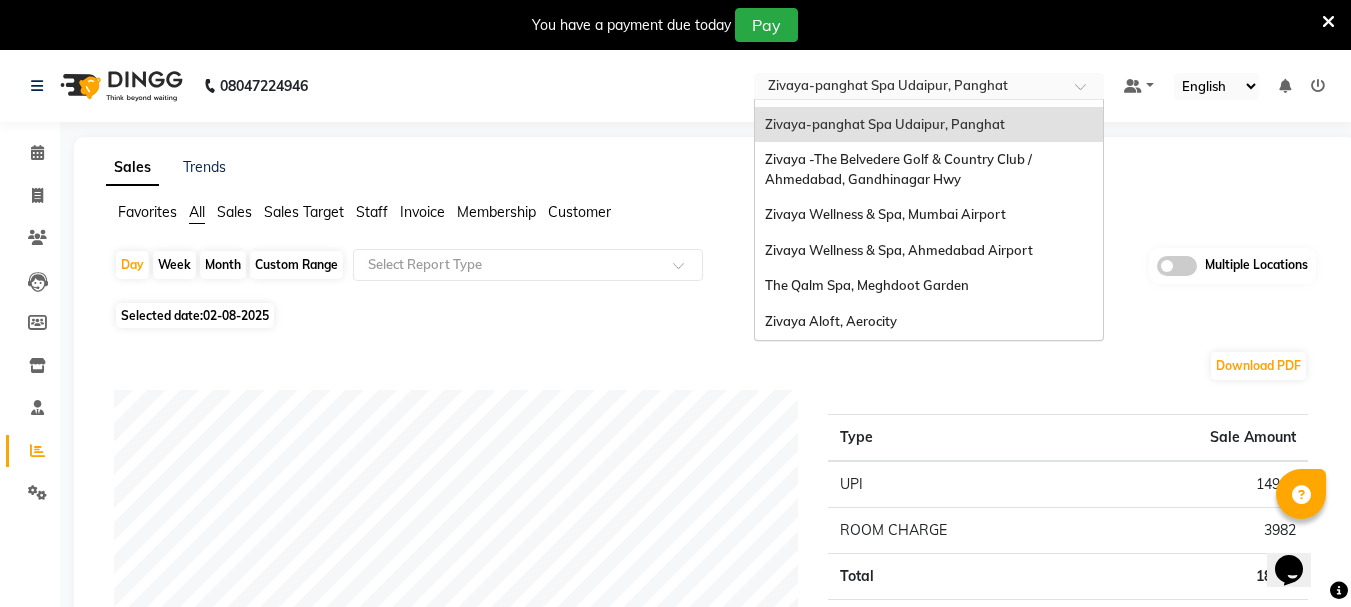 click on "08047224946 Select Location × Zivaya-panghat Spa Udaipur, Panghat  Zivaya Spa  Hilton Jaipur , Jaipur  Sayaji Zivaya, Vijay Nagar Zivaya Spa  The Ummed Ahmedabad , Hansol Zivaya Spa Pride Plaza New Delhi, Asset 5a Zivaya  Spa Le Meridien Gurugram, M.g. Road Zivaya Central Mall Indore,  Indore  Zivaya-panghat Spa Udaipur, Panghat   Zivaya -The Belvedere Golf & Country Club / Ahmedabad, Gandhinagar Hwy  Zivaya Wellness & Spa, Mumbai Airport  Zivaya Wellness & Spa, Ahmedabad Airport The Qalm Spa, Meghdoot Garden Zivaya Aloft, Aerocity Default Panel My Panel English ENGLISH Español العربية मराठी हिंदी ગુજરાતી தமிழ் 中文 Notifications nothing to show ☀ Zivaya Spa  Hilton Jaipur , Jaipur  ☀ SAYAJI ZIVAYA, Vijay Nagar ☀ ZIVAYA SPA  THE UMMED AHMEDABAD , Hansol ☀ ZIVAYA SPA PRIDE PLAZA NEW DELHI, Asset 5A ☀ ZIVAYA  SPA LE MERIDIEN GURUGRAM, M.G. Road ☀ ZIVAYA CENTRAL MALL INDORE,  Indore  ☀ Zivaya-PANGHAT SPA UDAIPUR, Panghat   Calendar  Staff" at bounding box center [675, 1412] 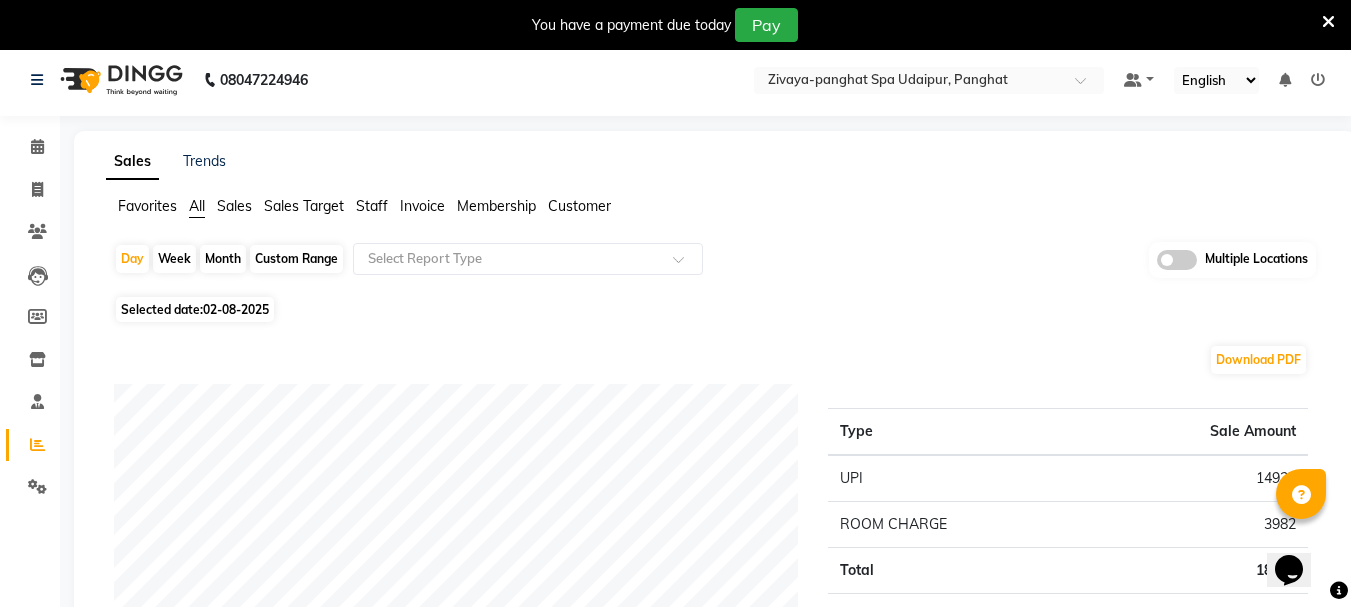 scroll, scrollTop: 0, scrollLeft: 0, axis: both 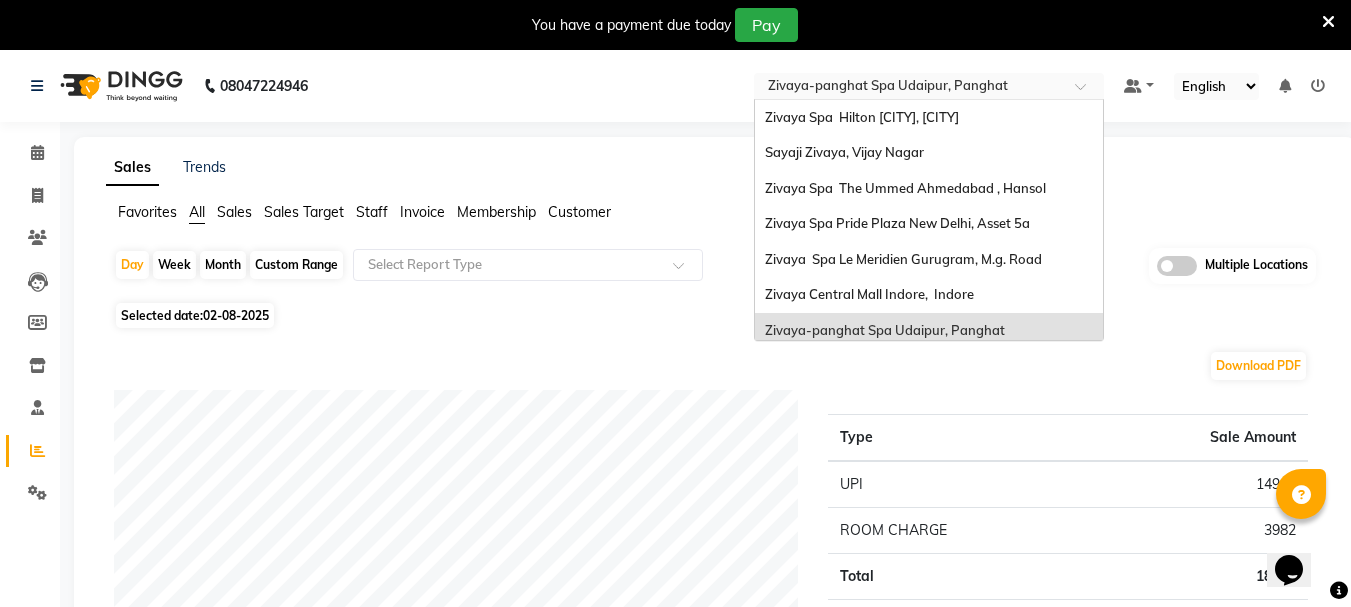 click at bounding box center [909, 88] 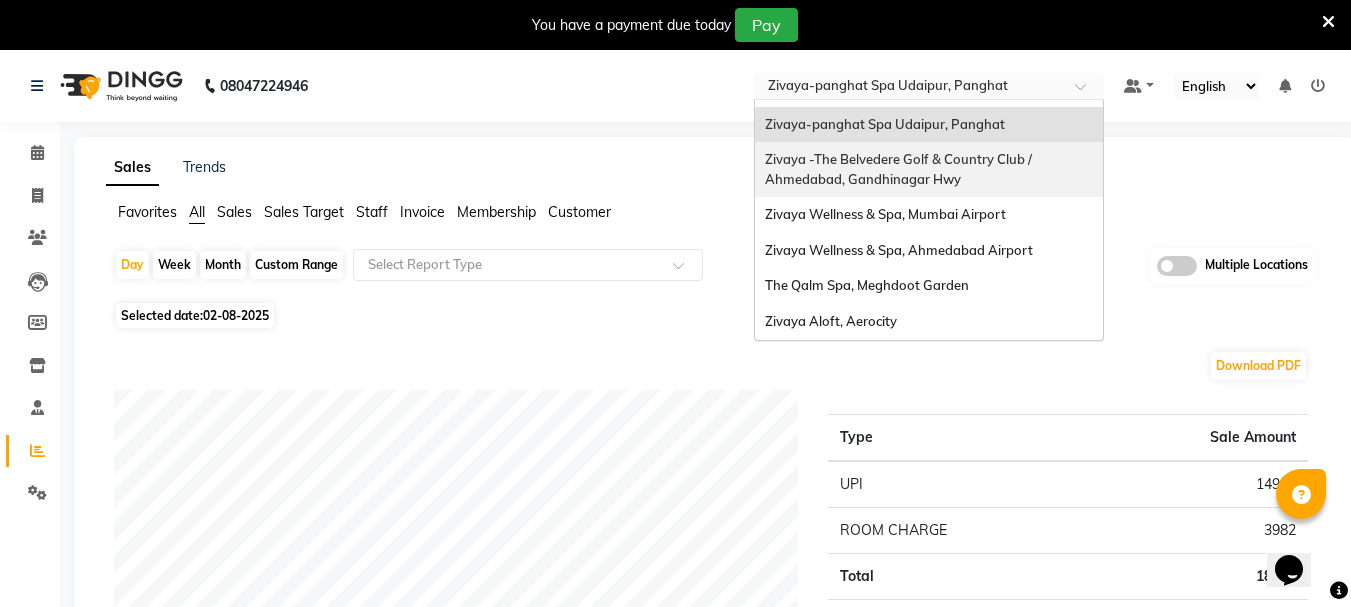 click on "Zivaya -The Belvedere Golf & Country Club / Ahmedabad, Gandhinagar Hwy" at bounding box center (900, 169) 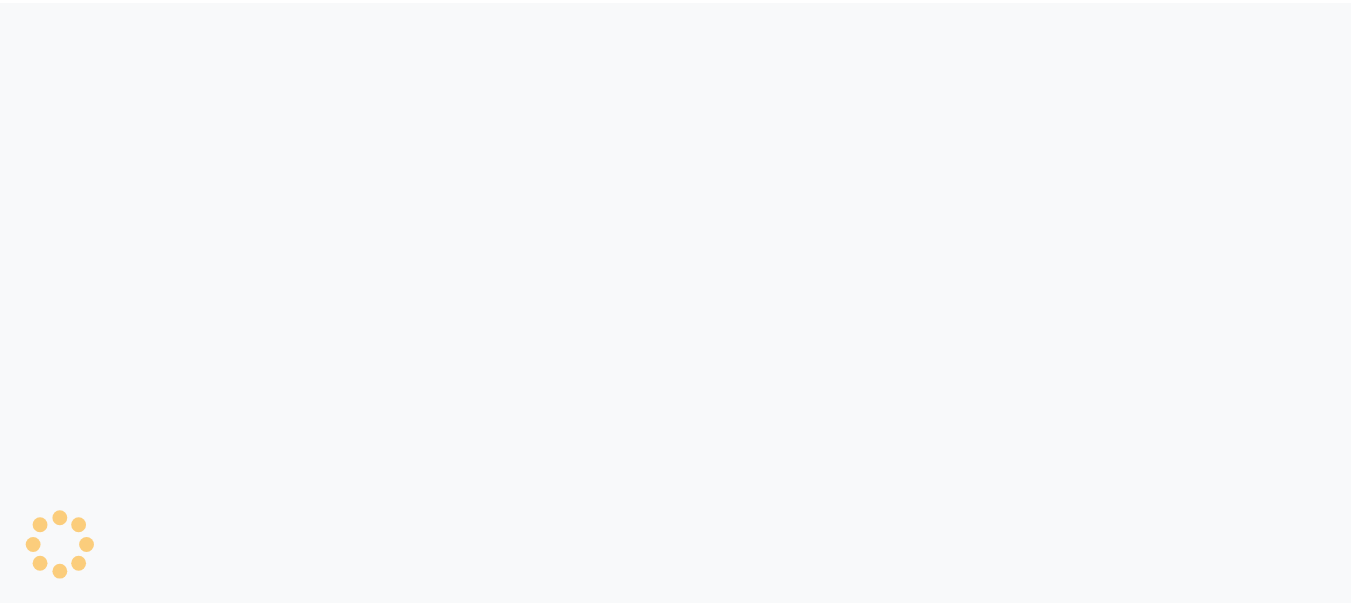 scroll, scrollTop: 0, scrollLeft: 0, axis: both 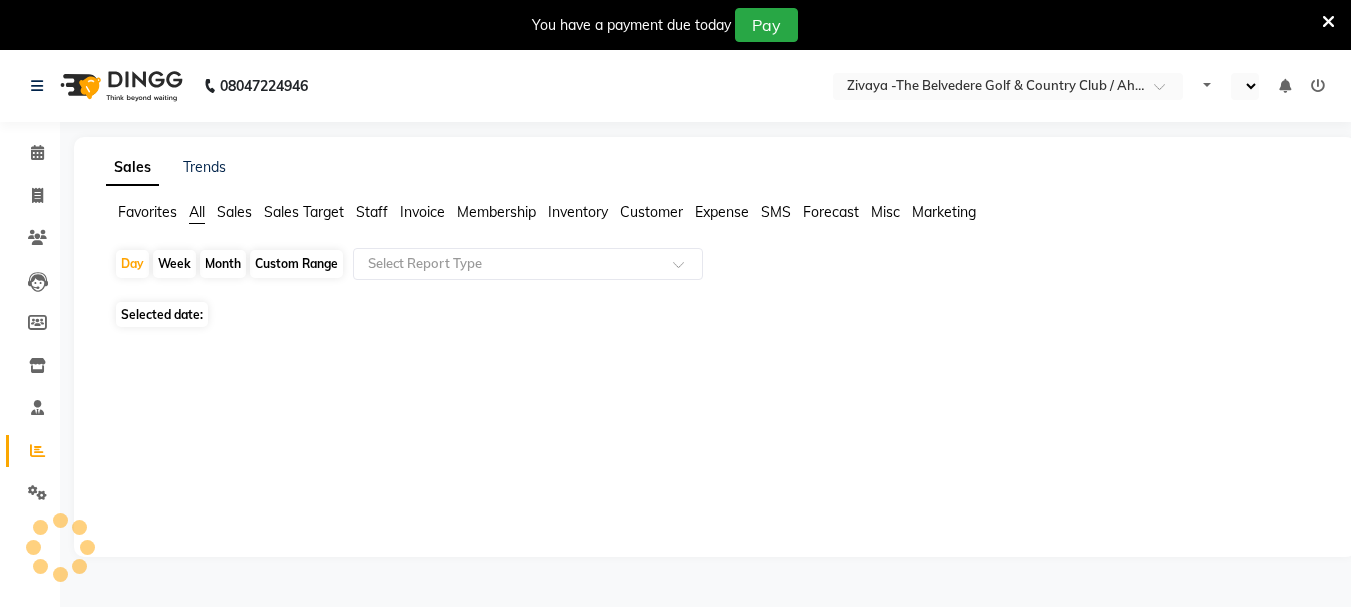 select on "en" 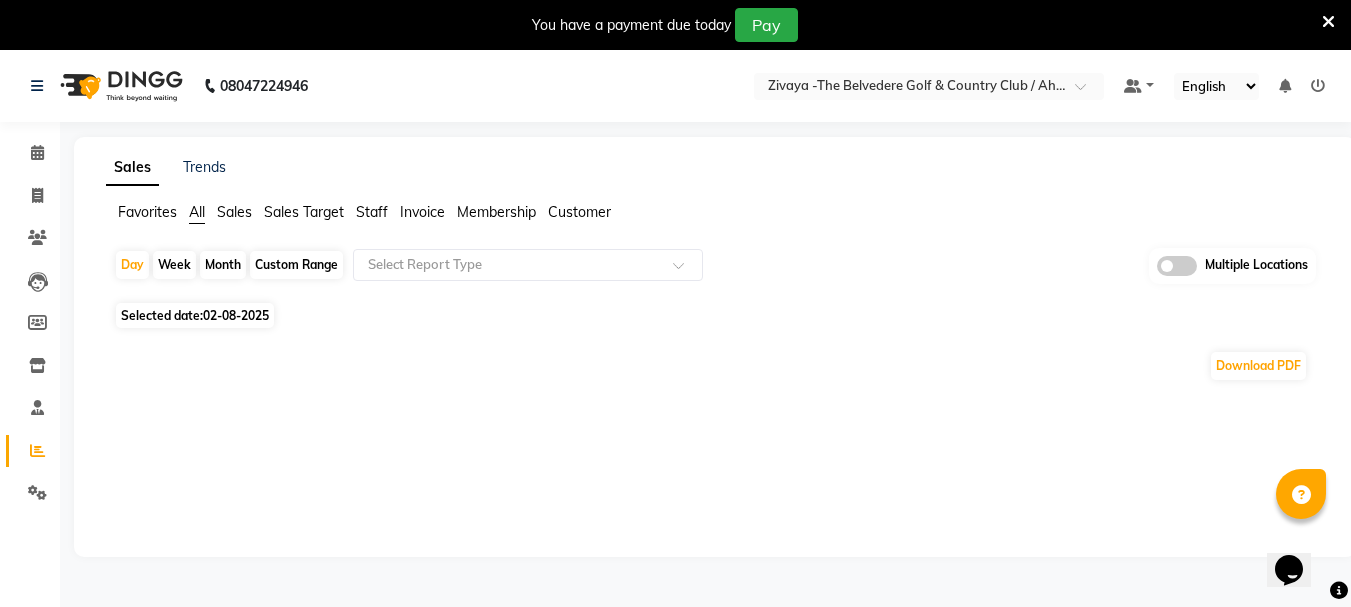 scroll, scrollTop: 0, scrollLeft: 0, axis: both 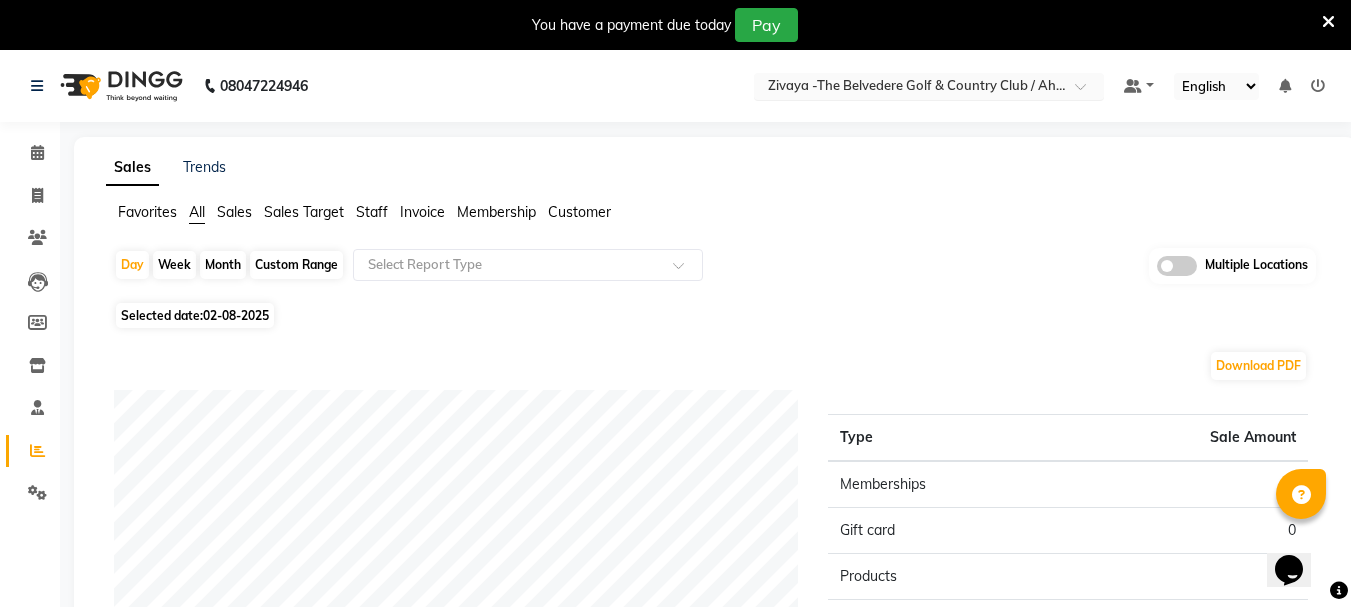 click at bounding box center [909, 88] 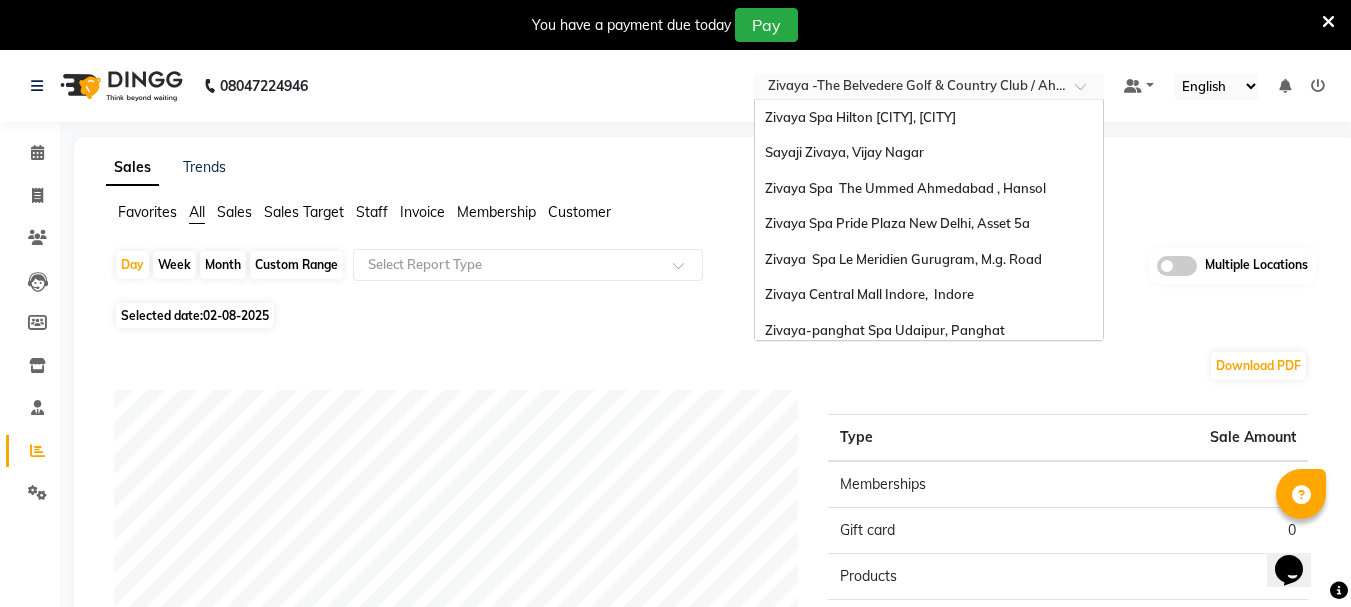 scroll, scrollTop: 206, scrollLeft: 0, axis: vertical 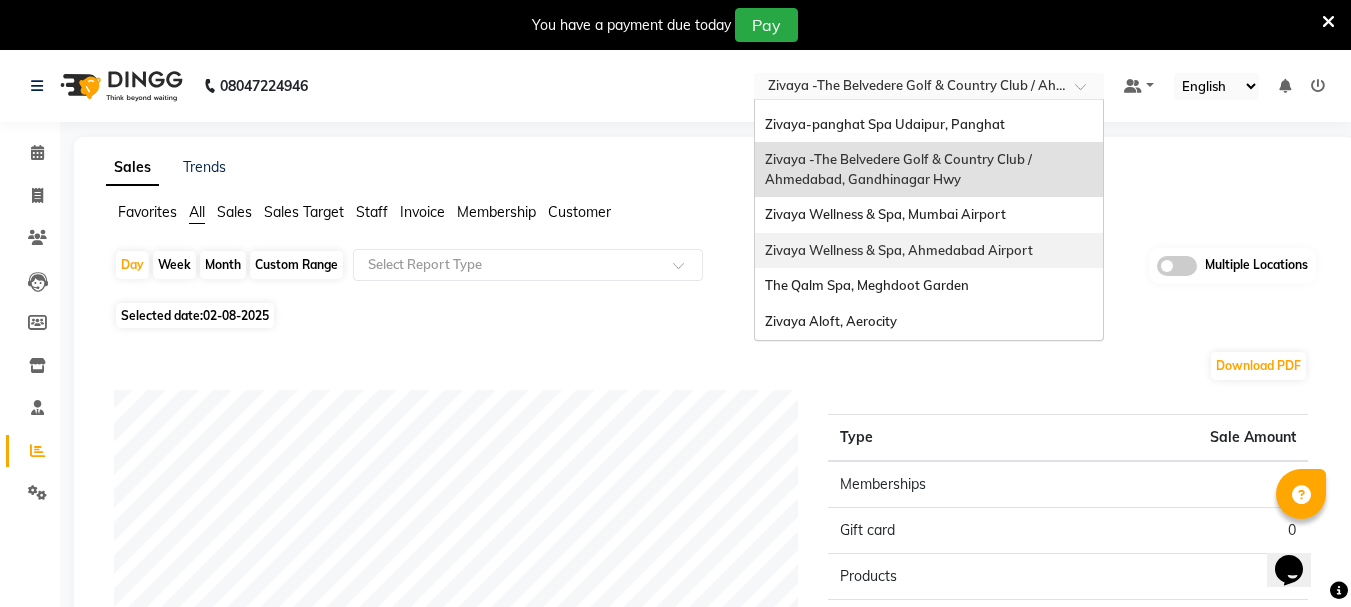 click on "Zivaya Wellness & Spa, Mumbai Airport" at bounding box center (929, 215) 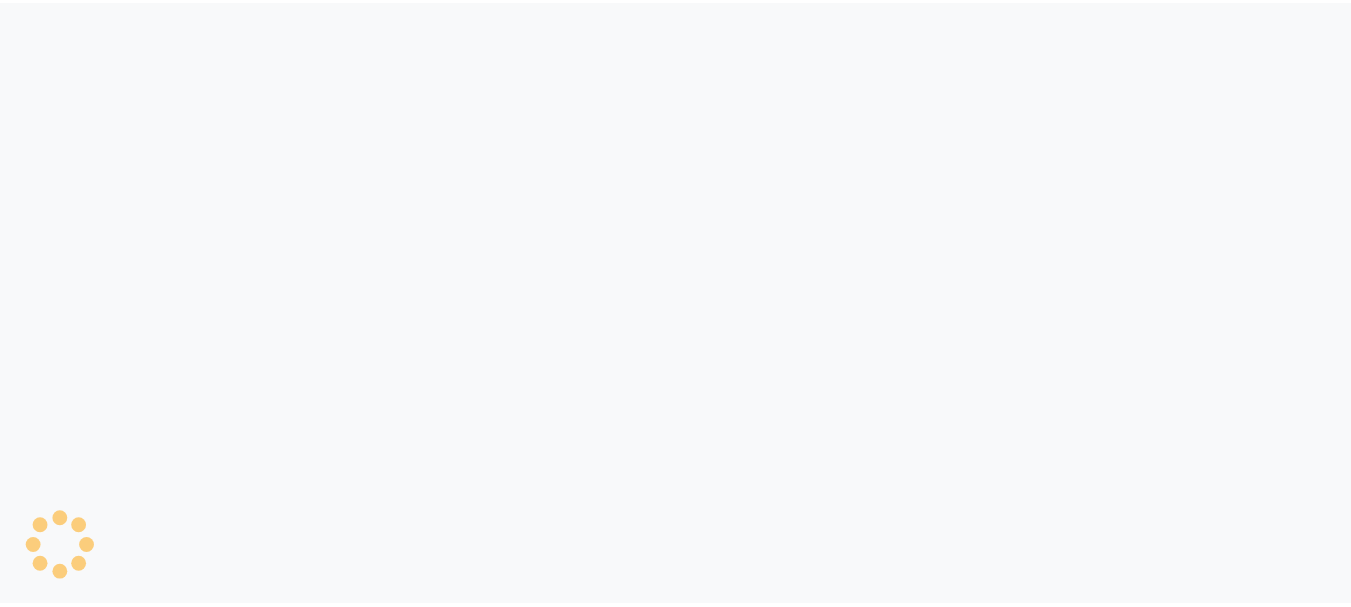 scroll, scrollTop: 0, scrollLeft: 0, axis: both 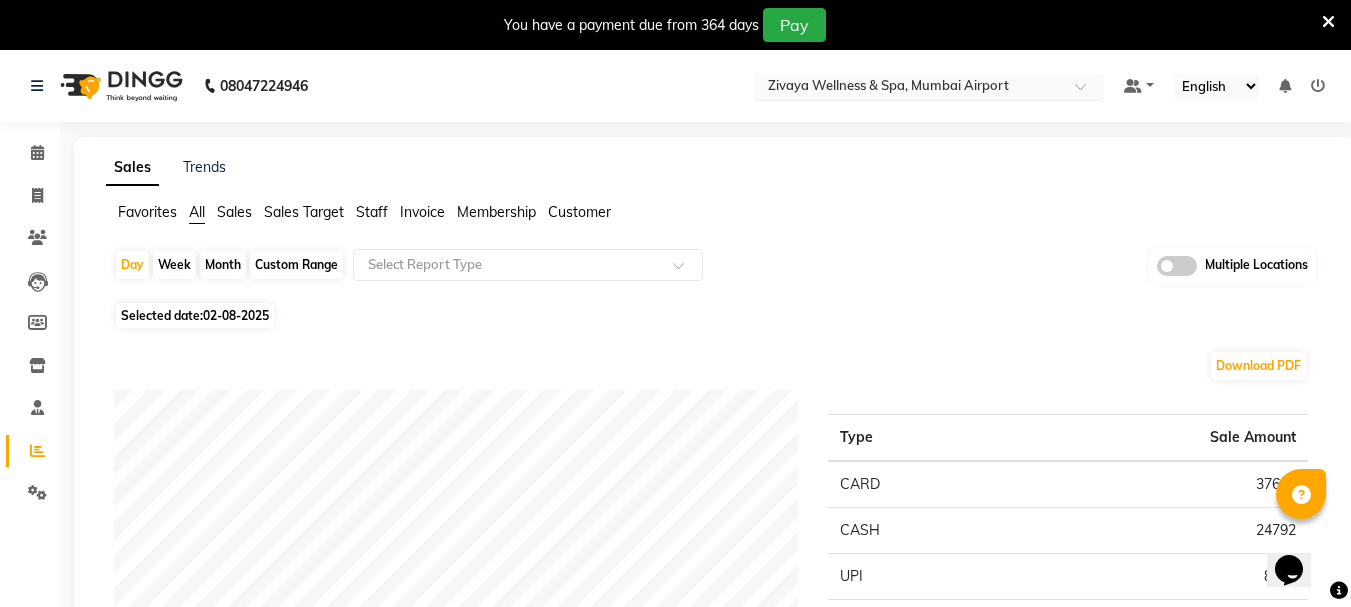 click at bounding box center (909, 88) 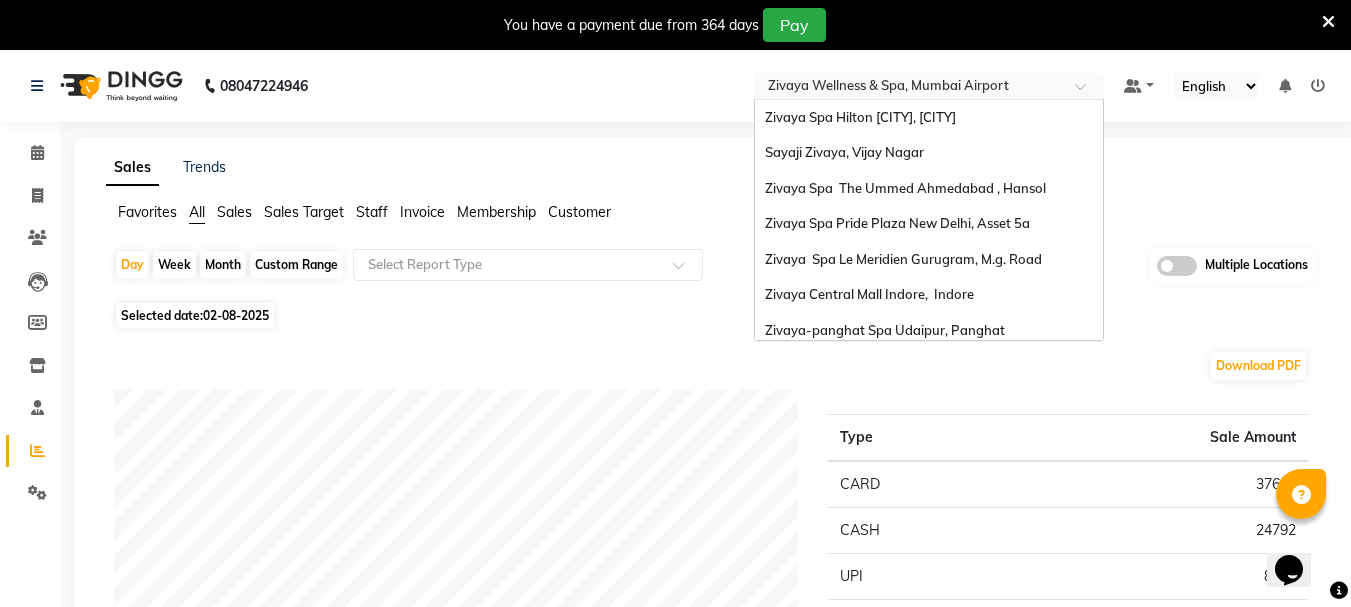 scroll, scrollTop: 206, scrollLeft: 0, axis: vertical 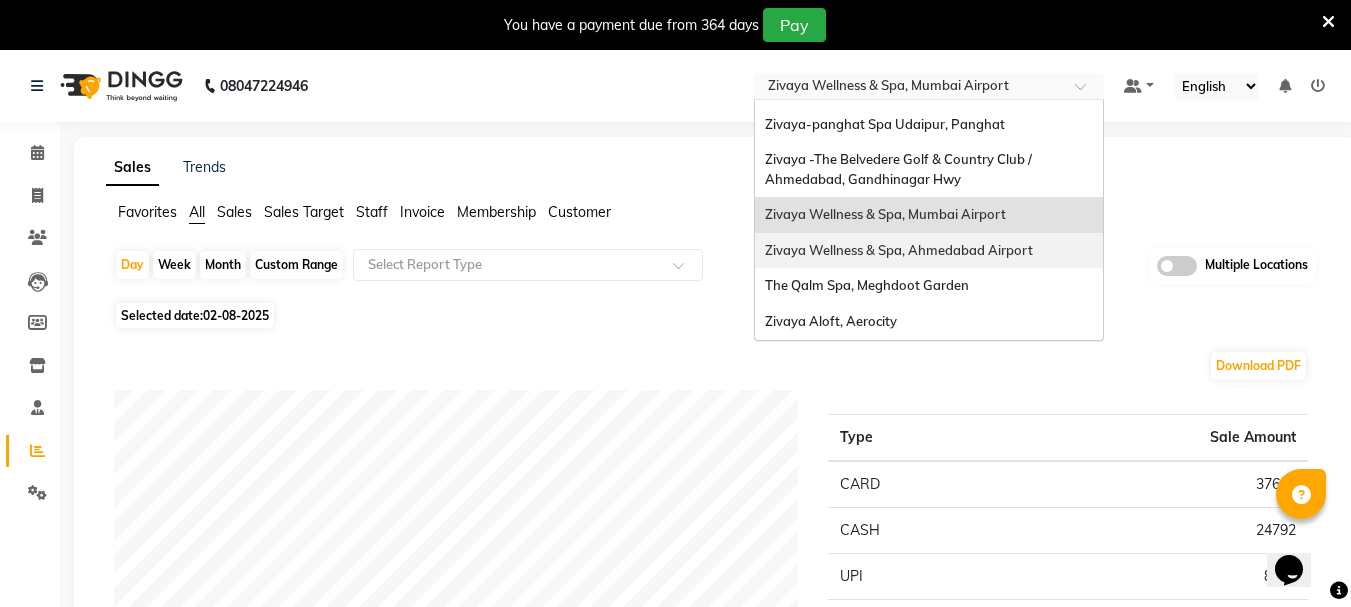 click on "Zivaya Wellness & Spa, Ahmedabad Airport" at bounding box center [929, 251] 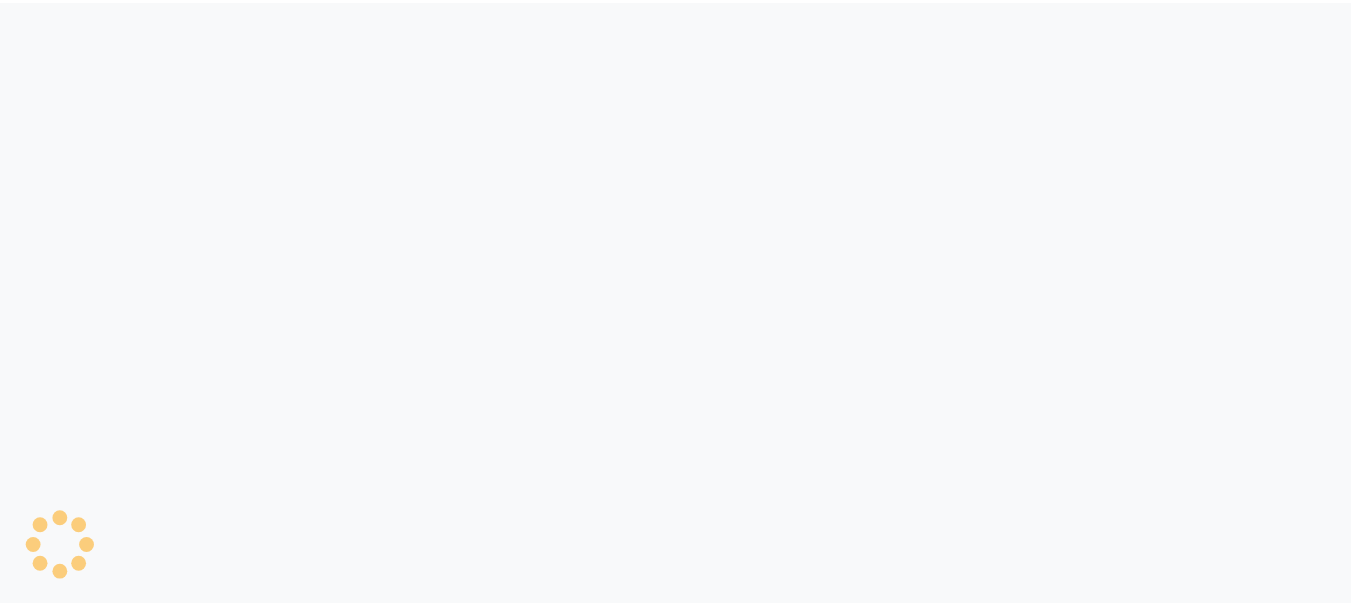scroll, scrollTop: 0, scrollLeft: 0, axis: both 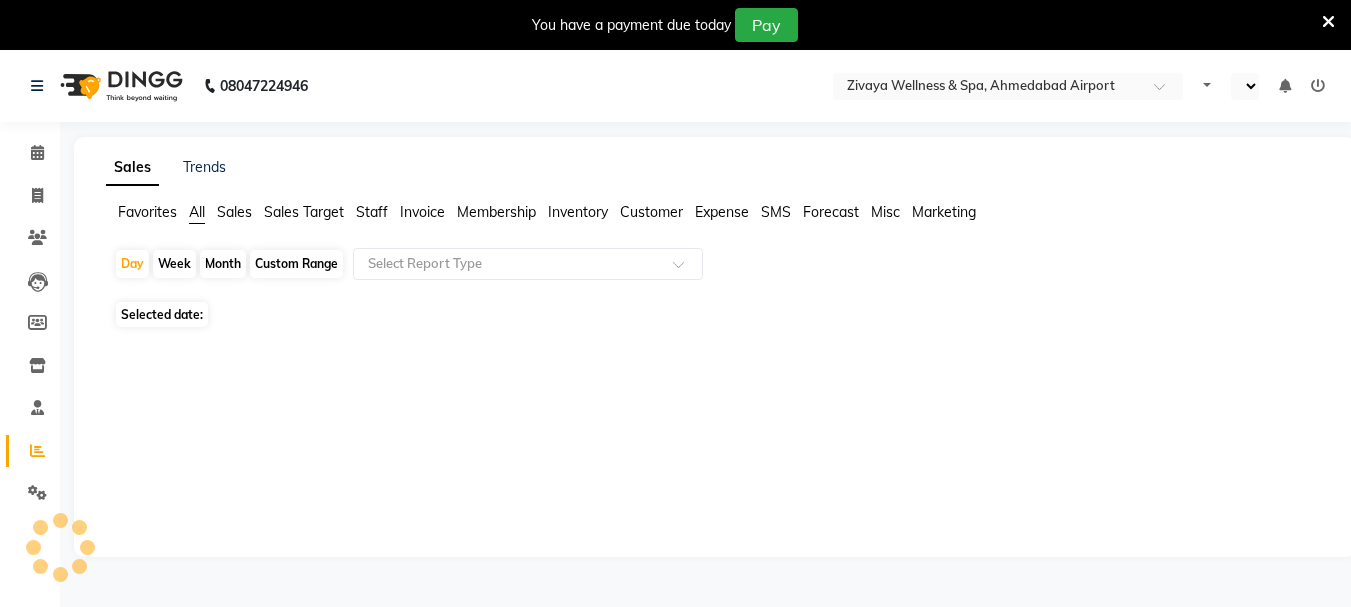 select on "en" 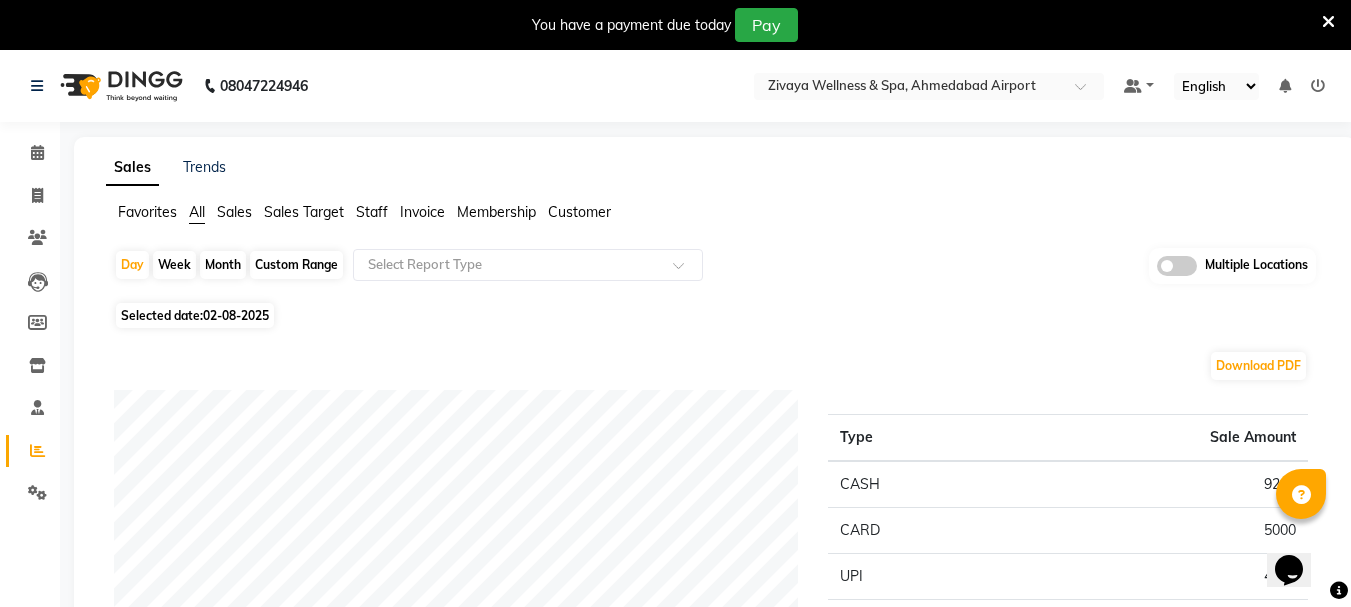 scroll, scrollTop: 0, scrollLeft: 0, axis: both 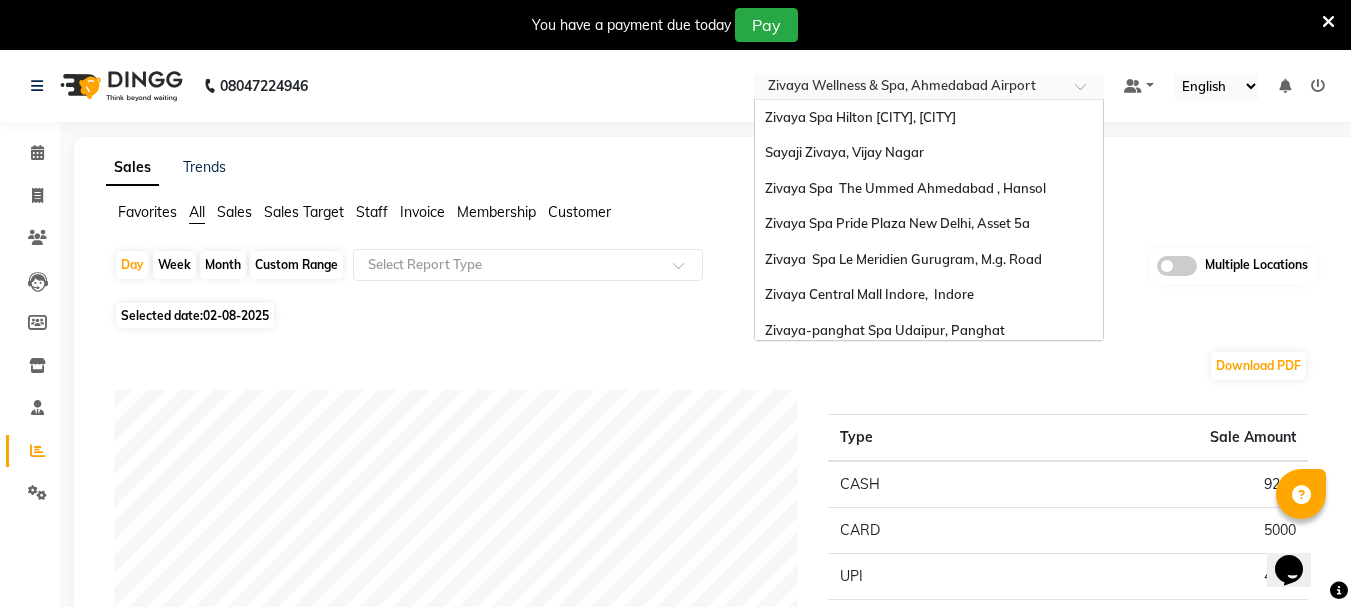 click at bounding box center (909, 88) 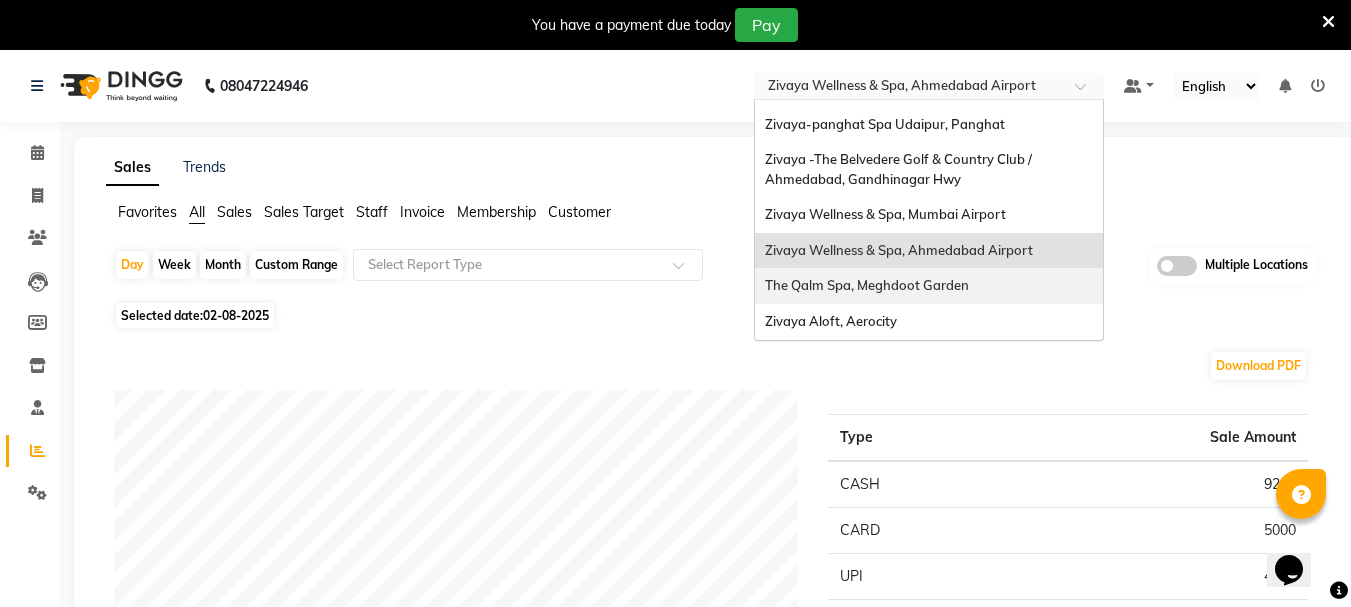 click on "The Qalm Spa, Meghdoot Garden" at bounding box center (867, 285) 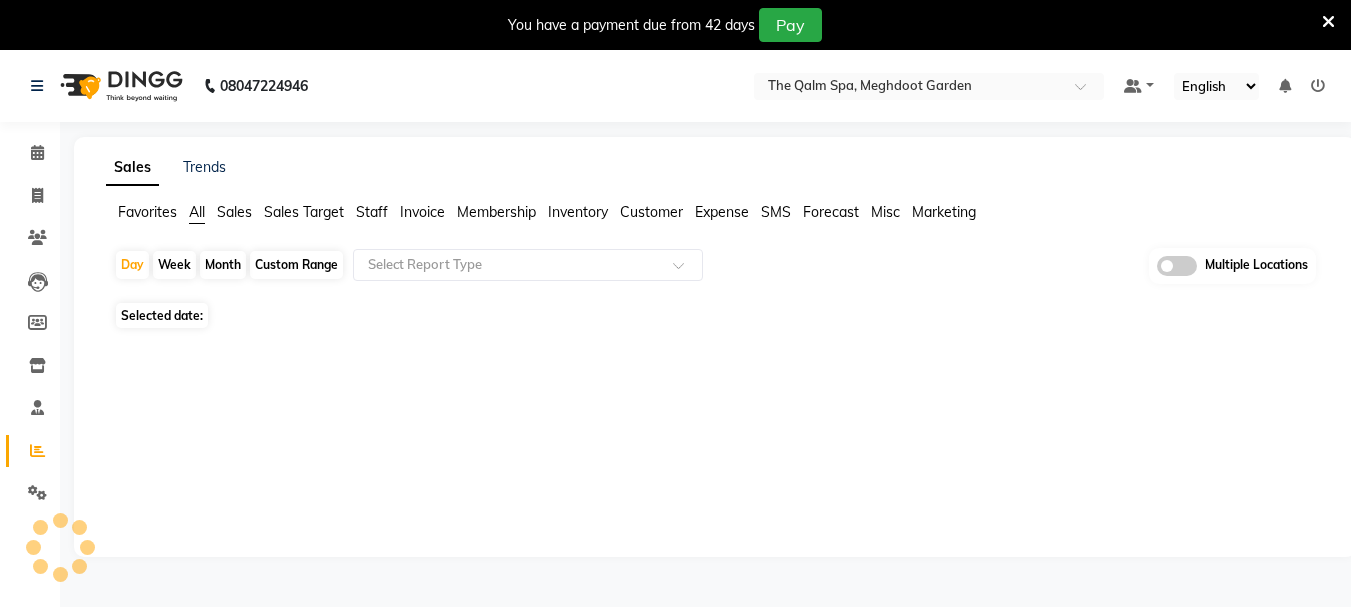 scroll, scrollTop: 39, scrollLeft: 0, axis: vertical 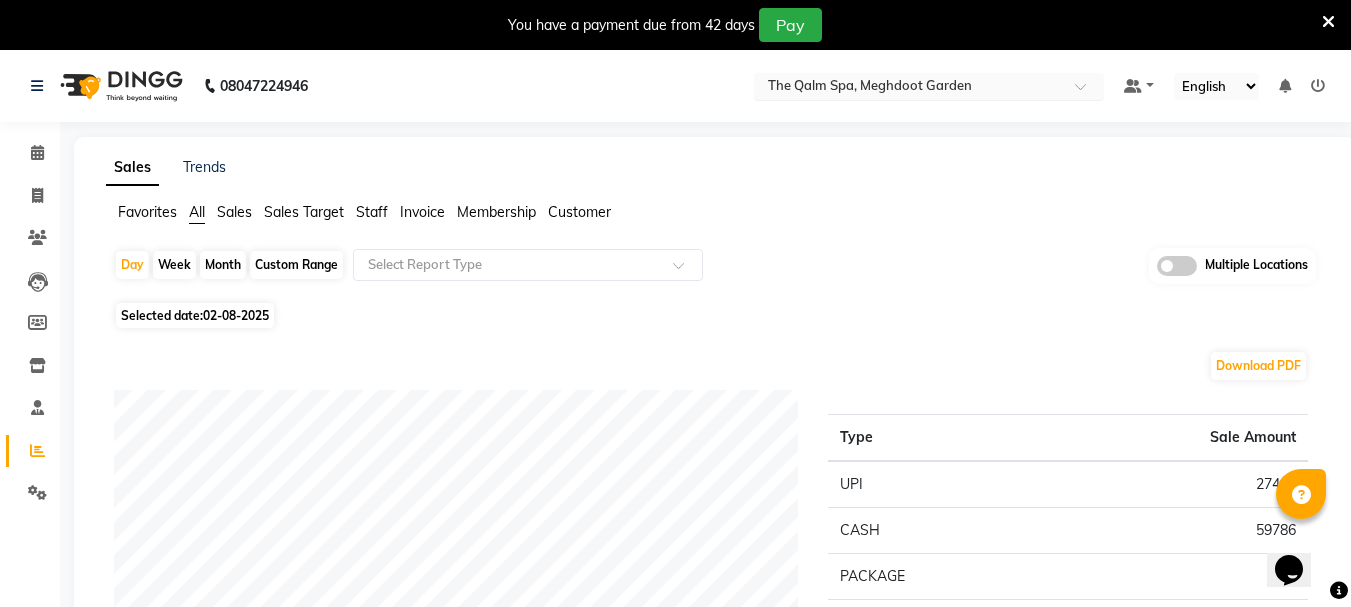 click at bounding box center (909, 88) 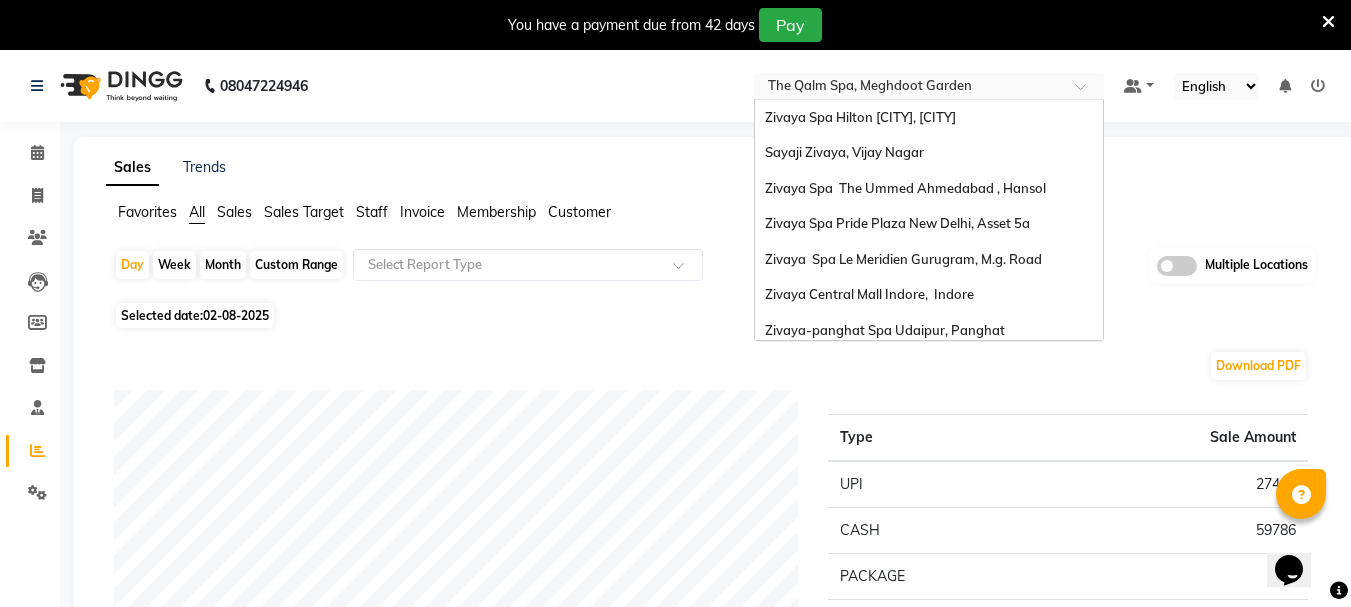 scroll, scrollTop: 206, scrollLeft: 0, axis: vertical 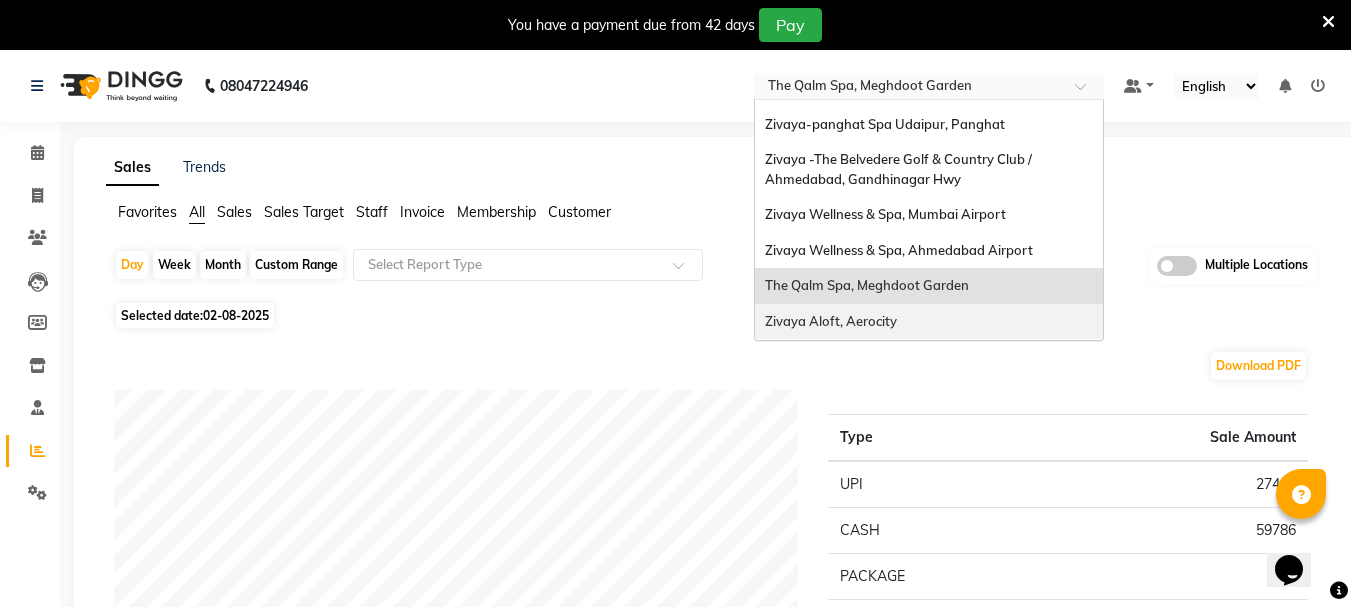 click on "Zivaya Aloft, Aerocity" at bounding box center (831, 321) 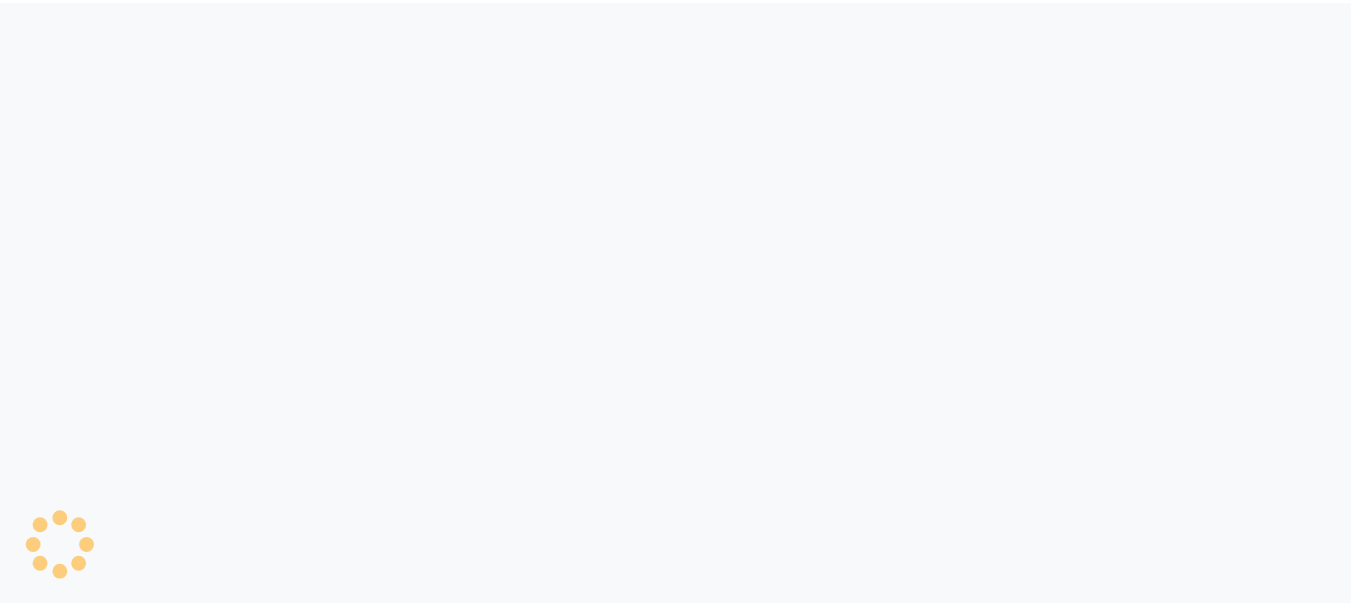 scroll, scrollTop: 0, scrollLeft: 0, axis: both 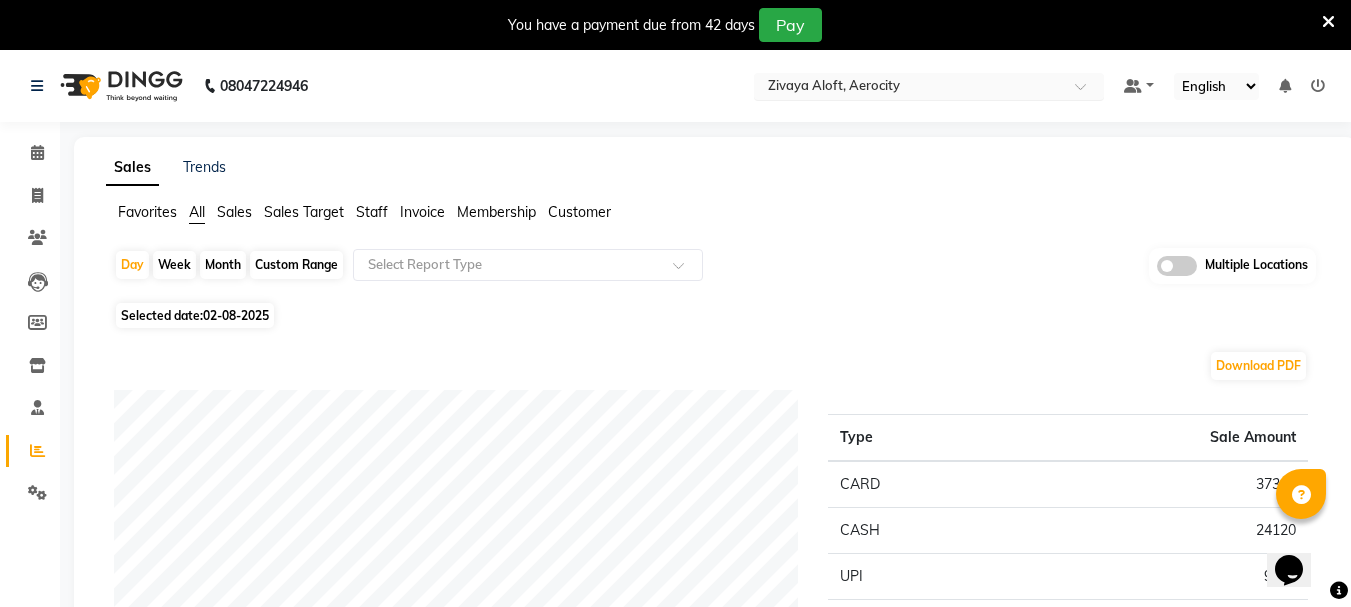 click at bounding box center [909, 88] 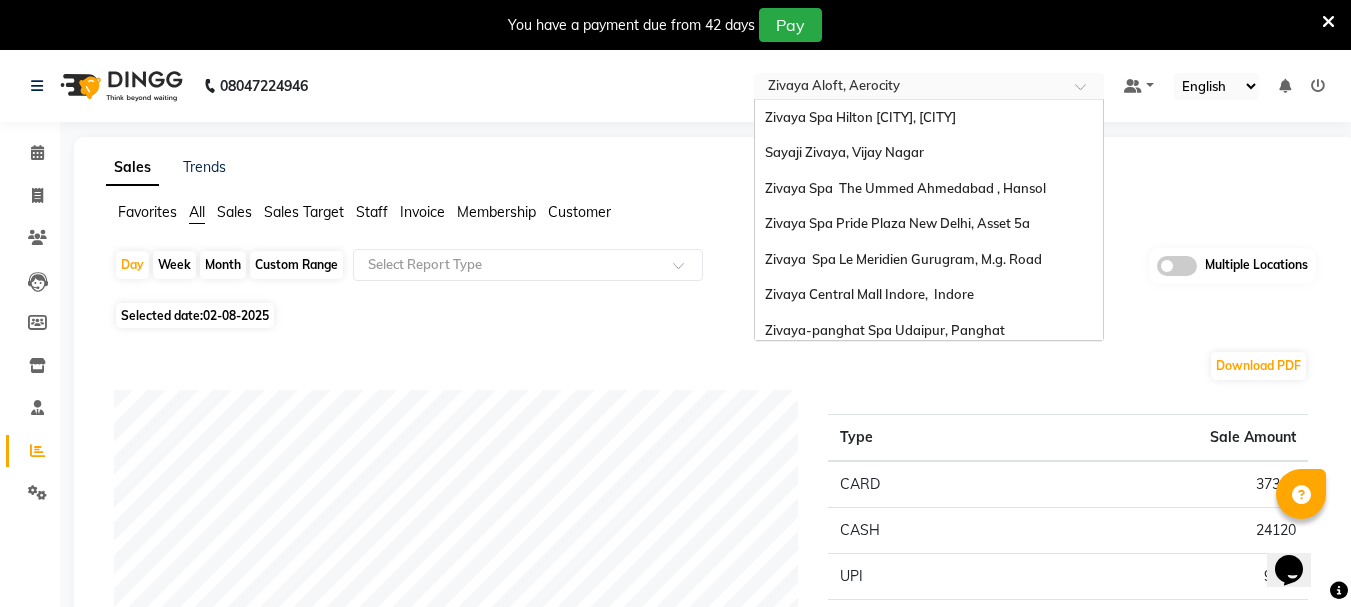 scroll, scrollTop: 206, scrollLeft: 0, axis: vertical 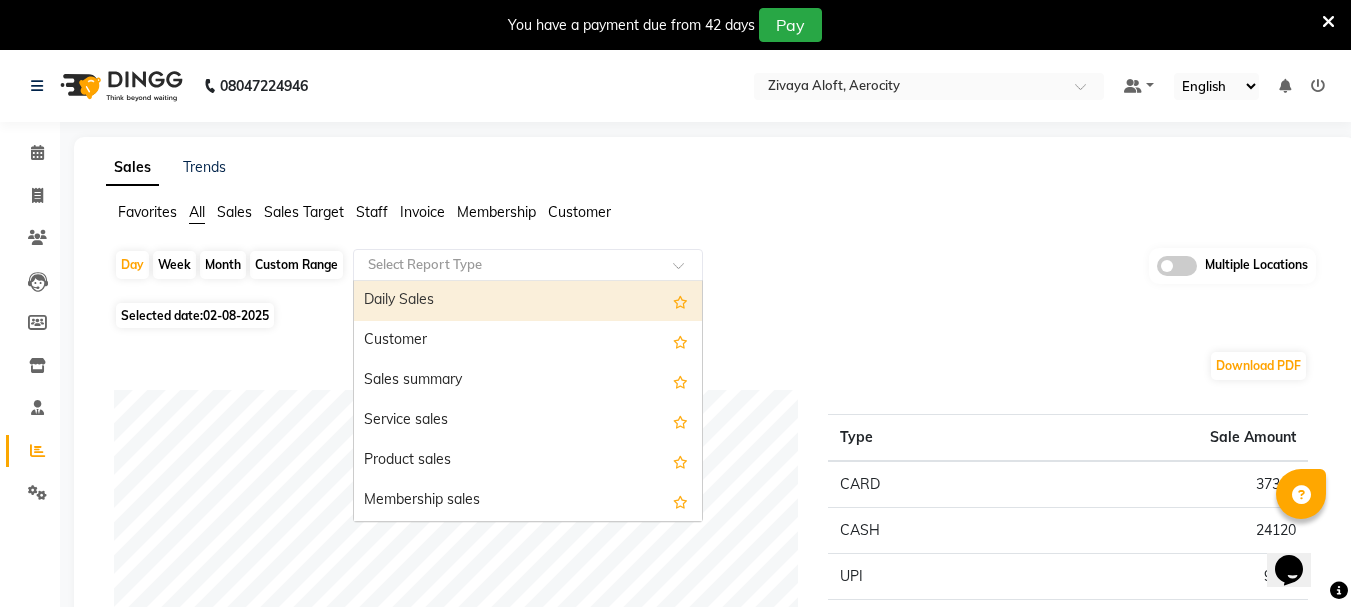 click on "Select Report Type" 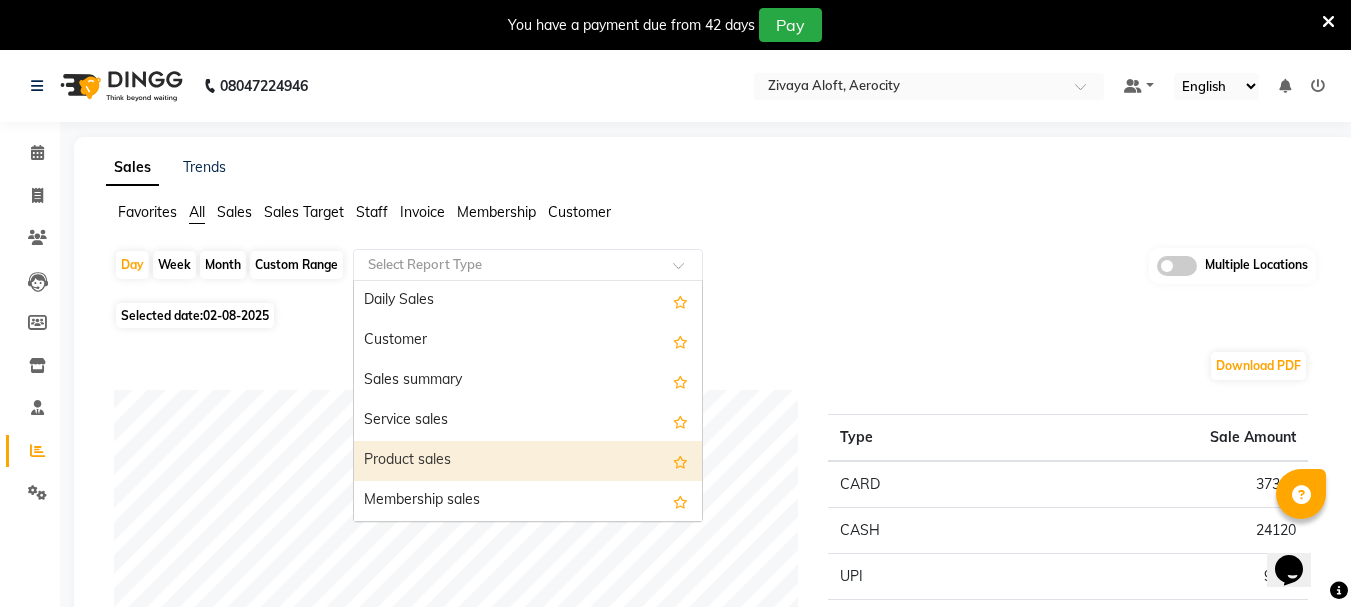 click on "Product sales" at bounding box center [528, 461] 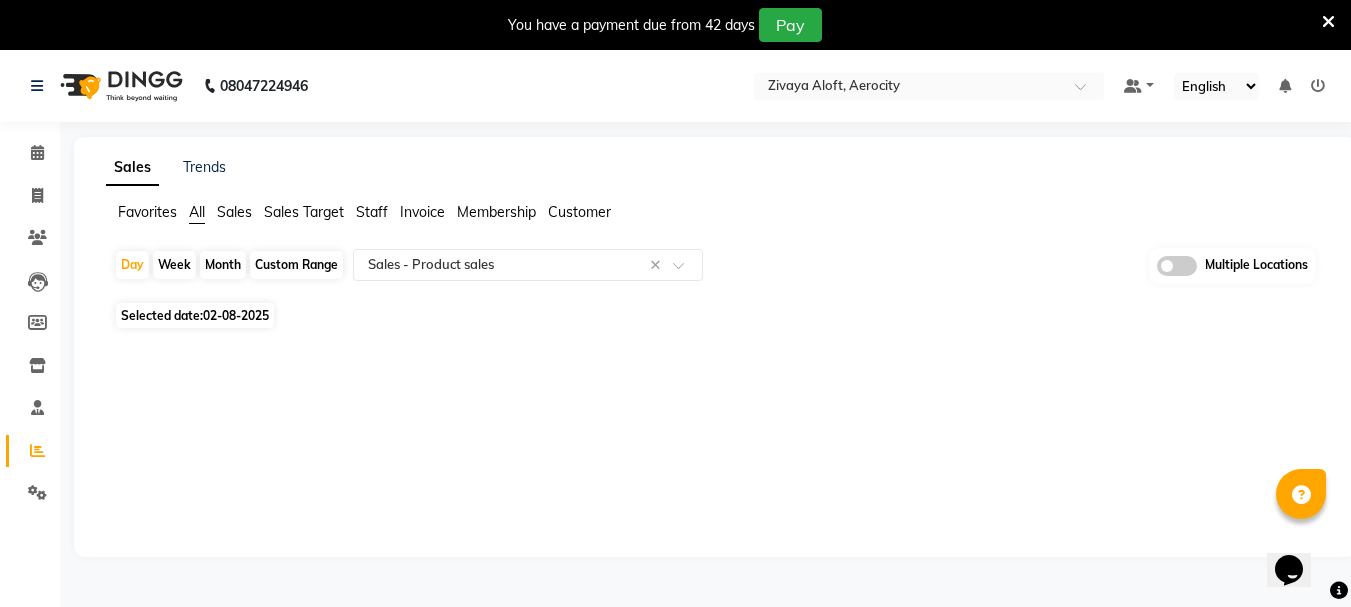 click 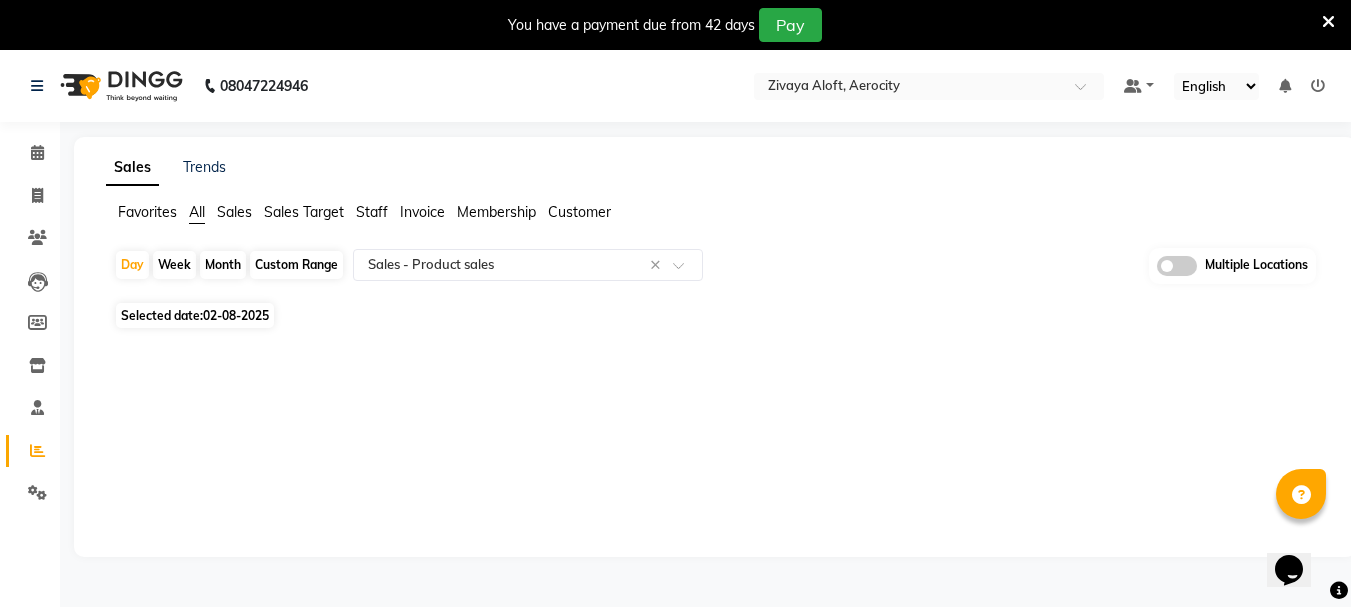 click 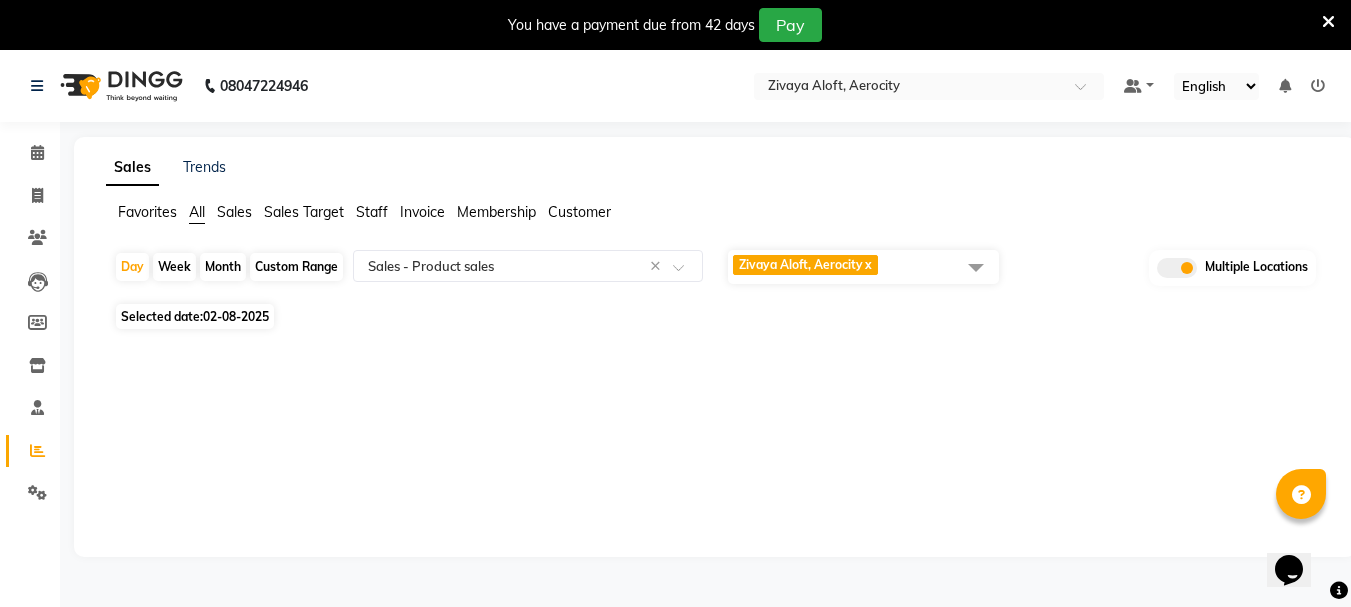 click on "Zivaya Aloft, Aerocity  x" 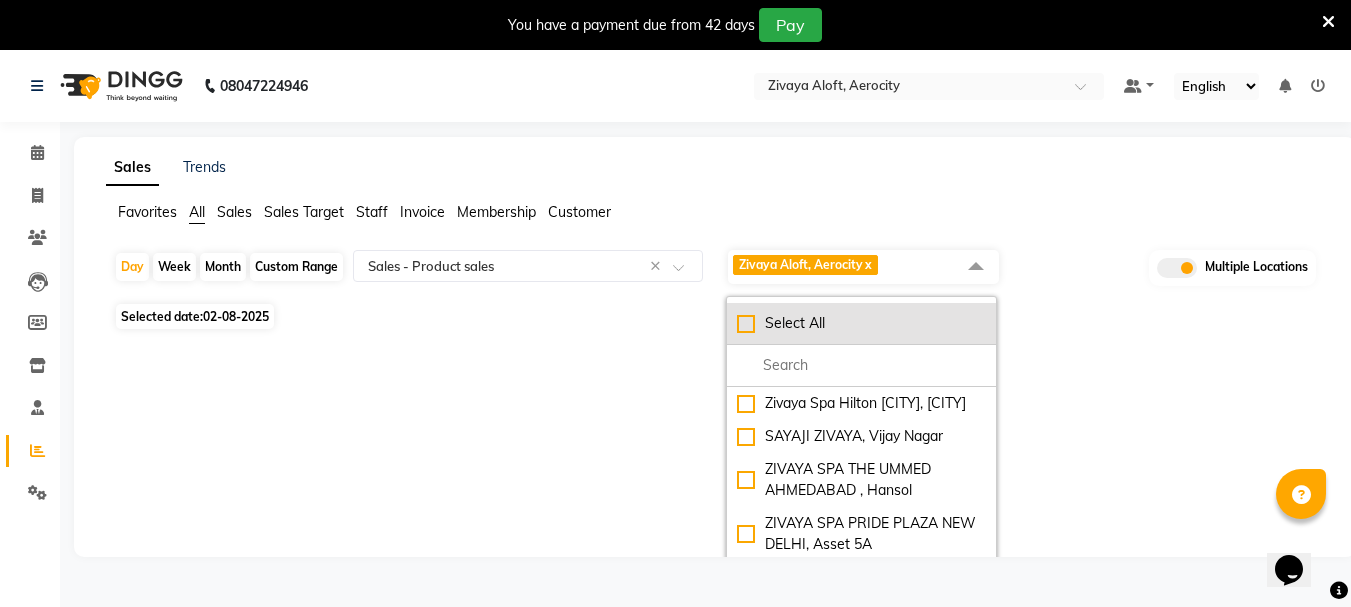 click on "Select All" 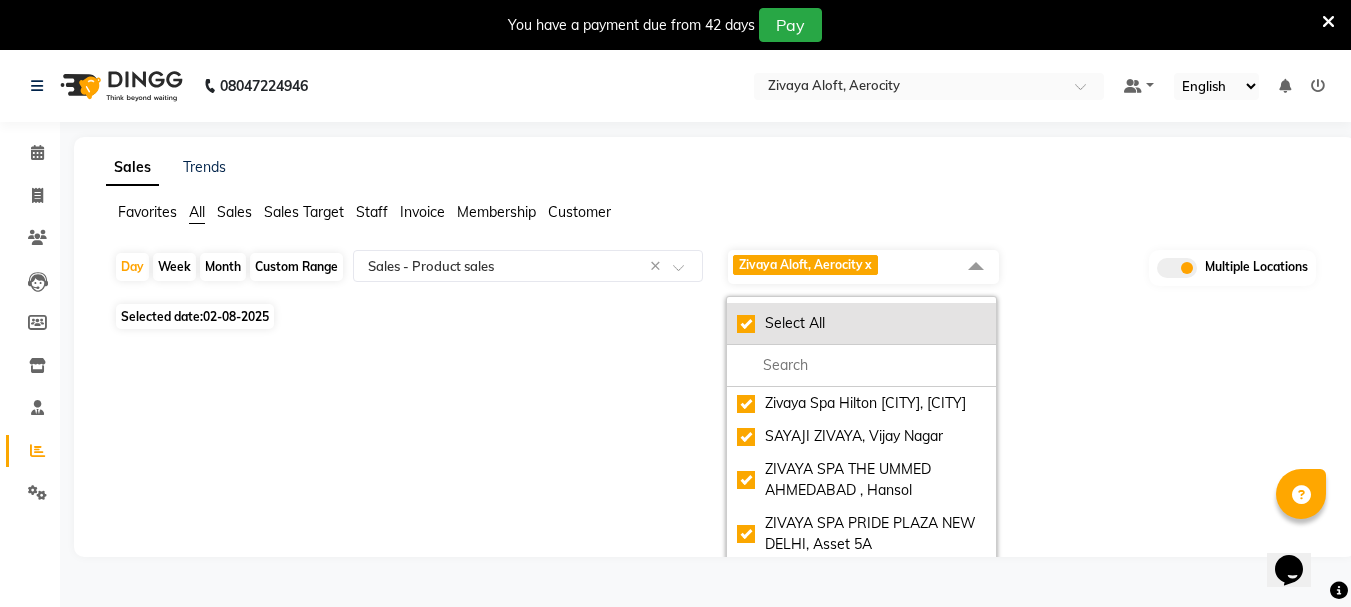 checkbox on "true" 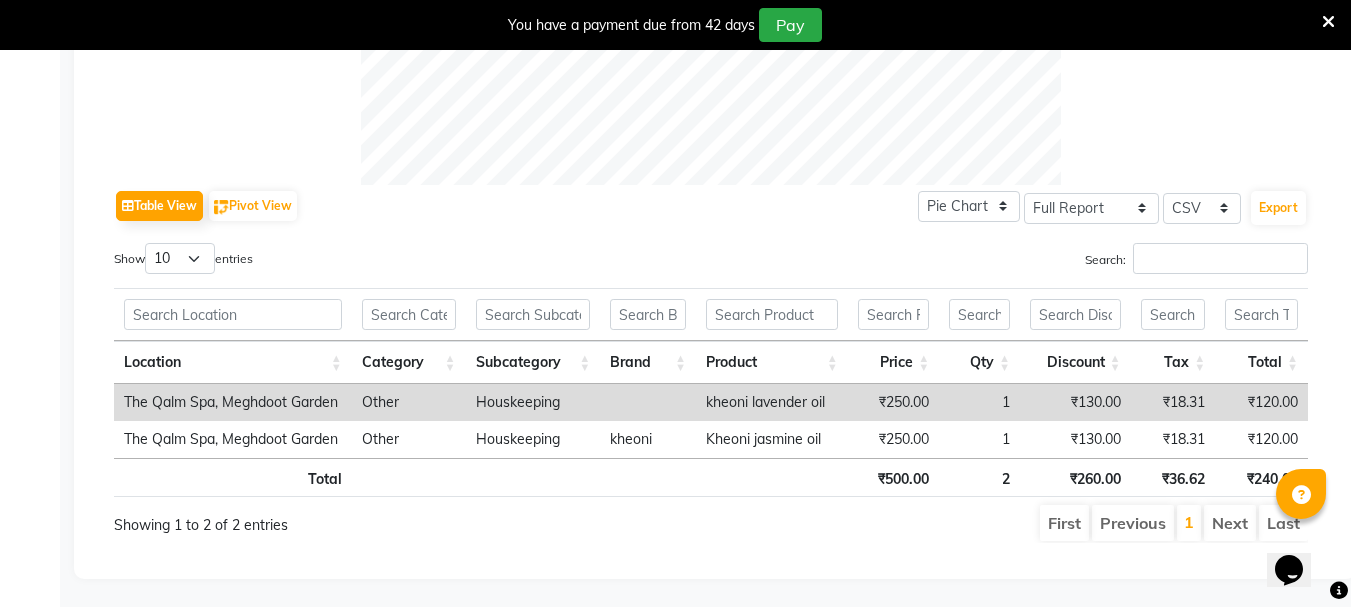 scroll, scrollTop: 907, scrollLeft: 0, axis: vertical 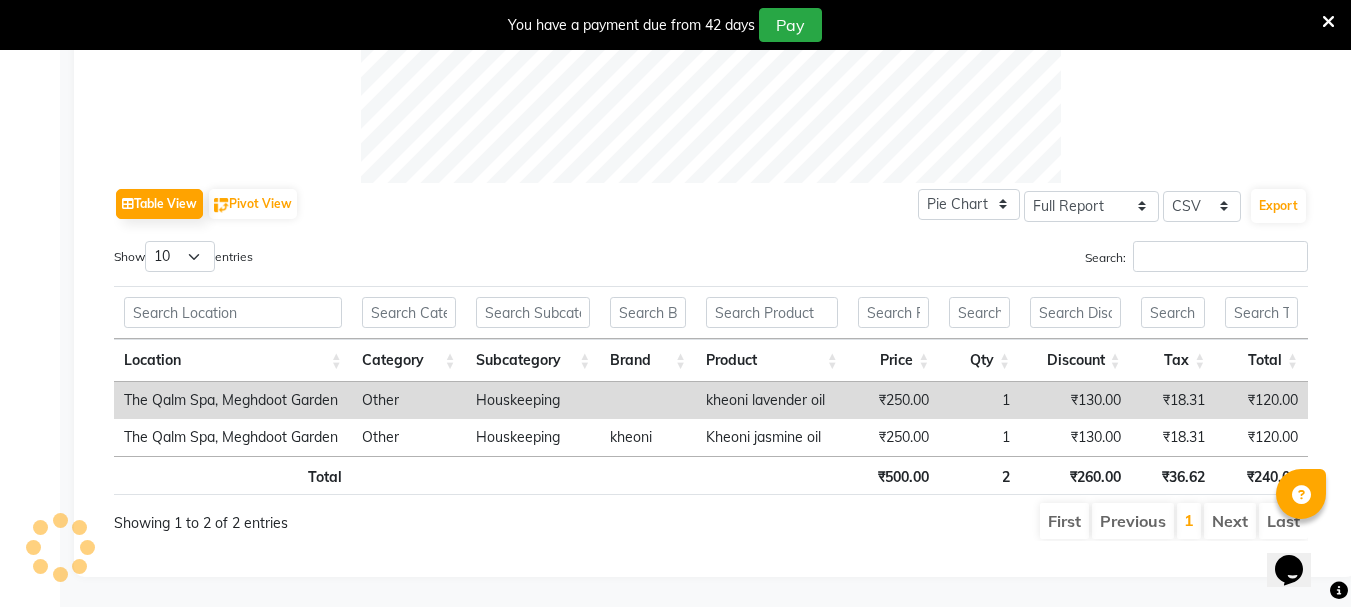 click on "Table View   Pivot View  Pie Chart Bar Chart Select Full Report Filtered Report Select CSV PDF  Export" 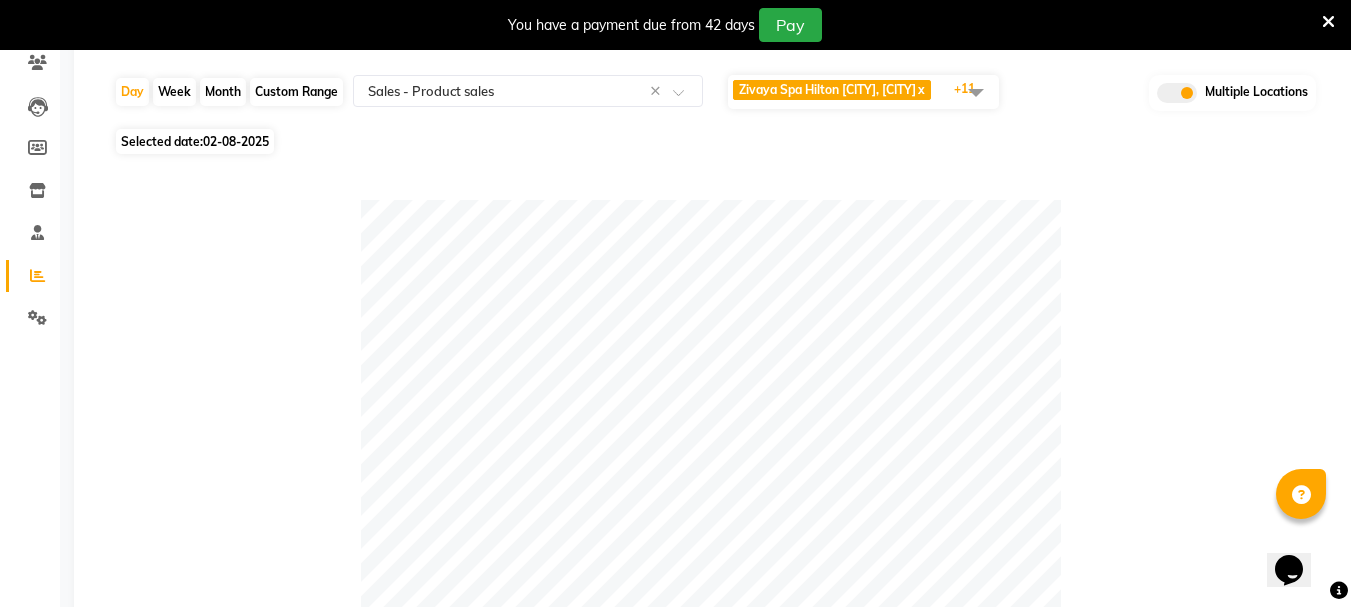 scroll, scrollTop: 0, scrollLeft: 0, axis: both 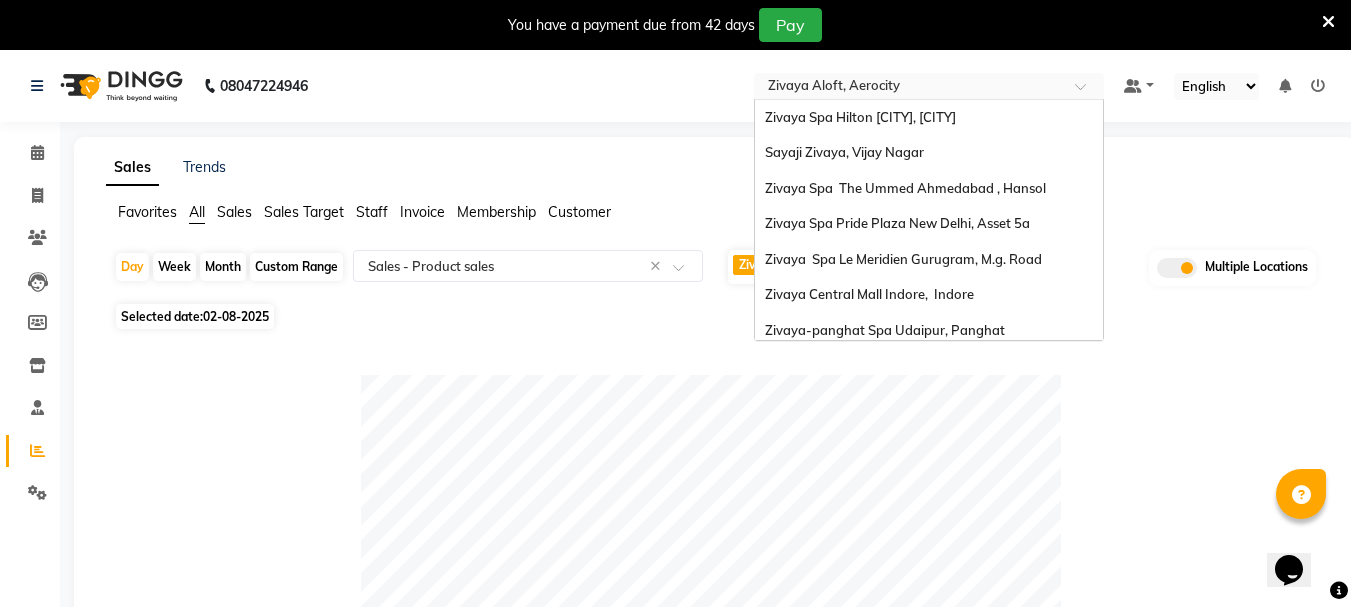click on "Select Location × Zivaya Aloft, Aerocity" at bounding box center [929, 86] 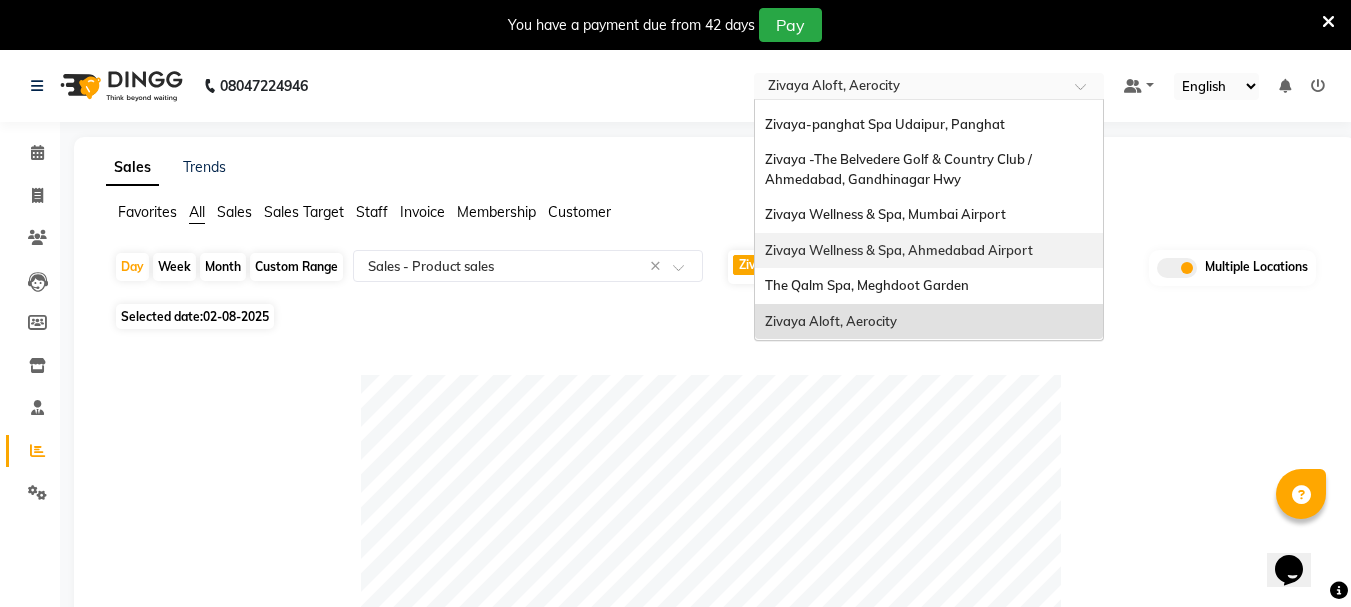 scroll, scrollTop: 205, scrollLeft: 0, axis: vertical 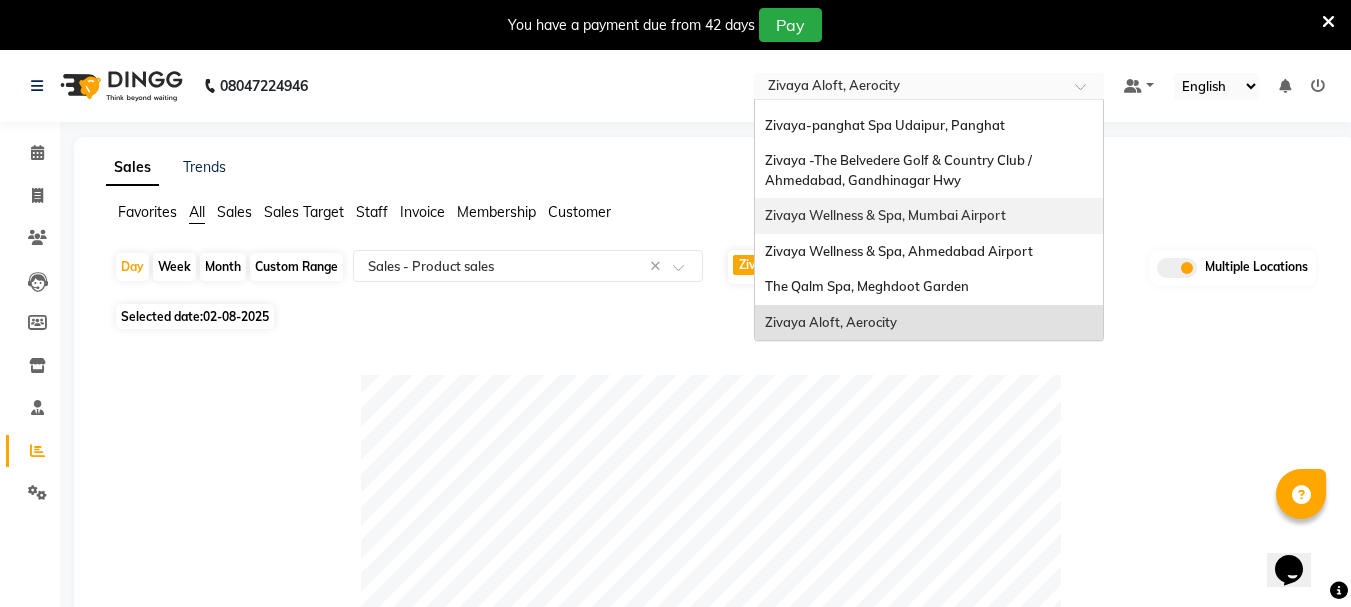 click on "Zivaya Wellness & Spa, Mumbai Airport" at bounding box center (885, 215) 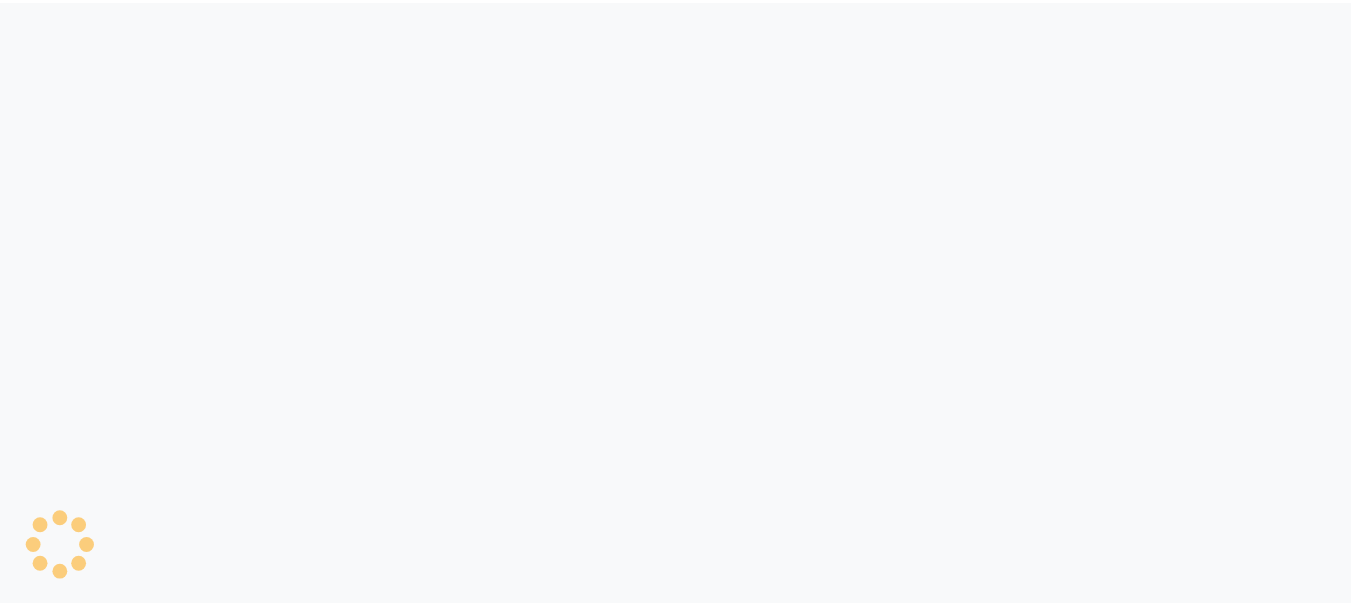 scroll, scrollTop: 0, scrollLeft: 0, axis: both 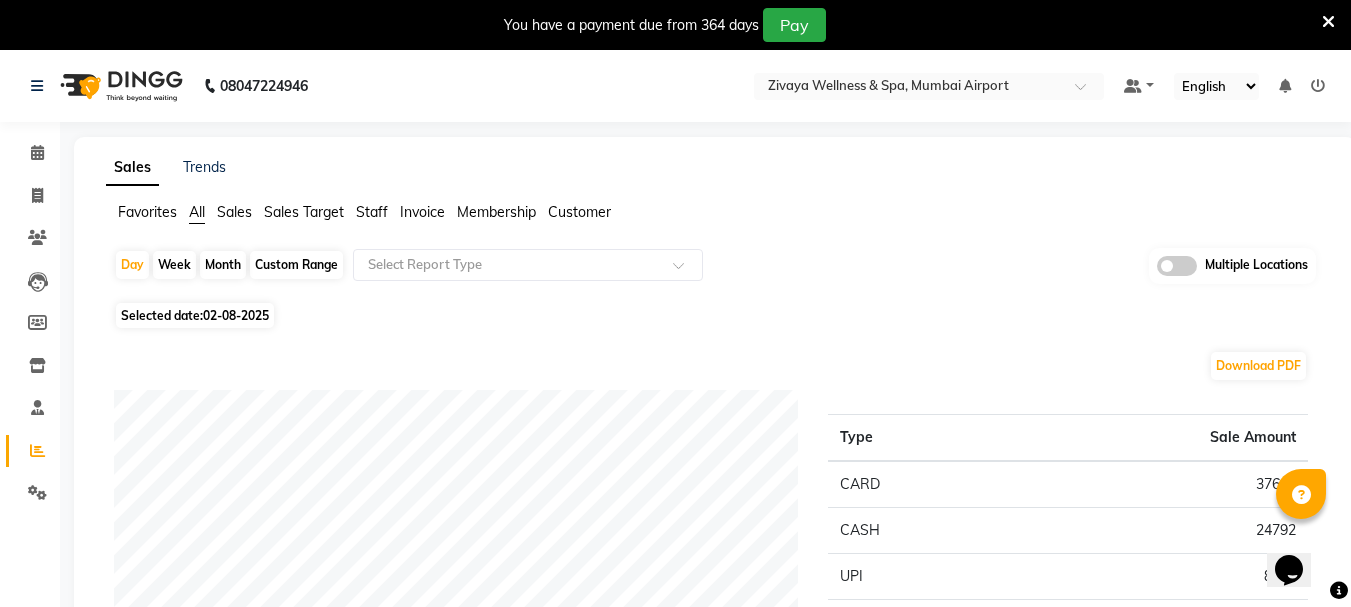 click on "Custom Range" 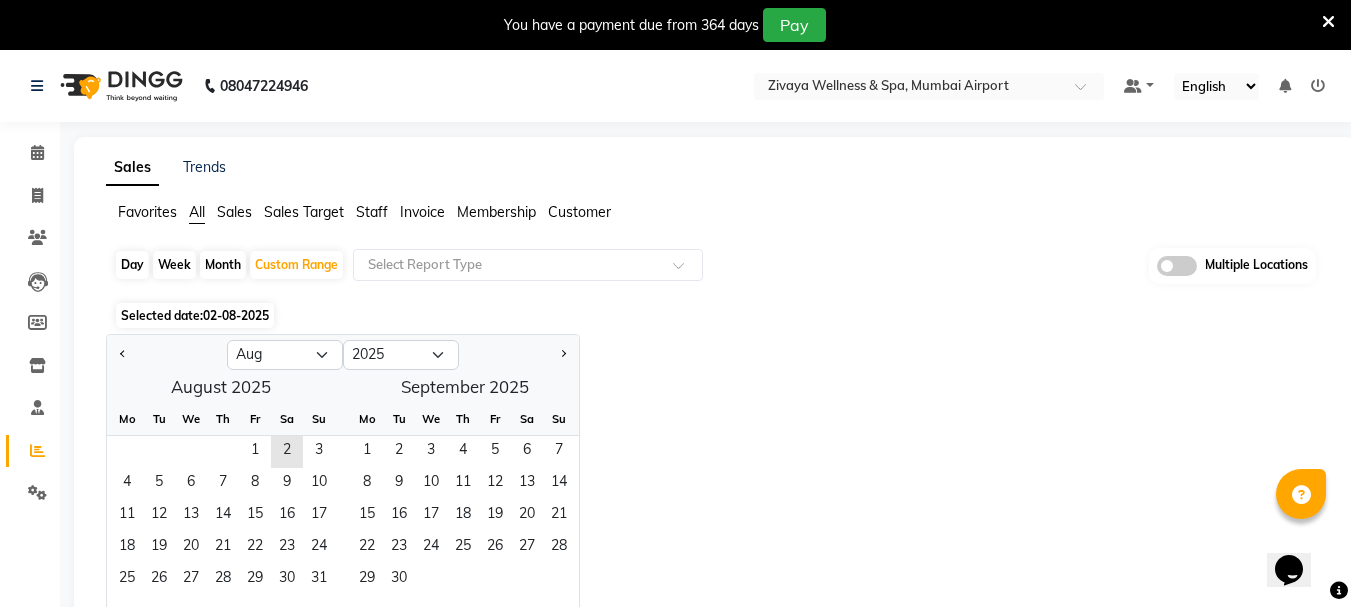 click 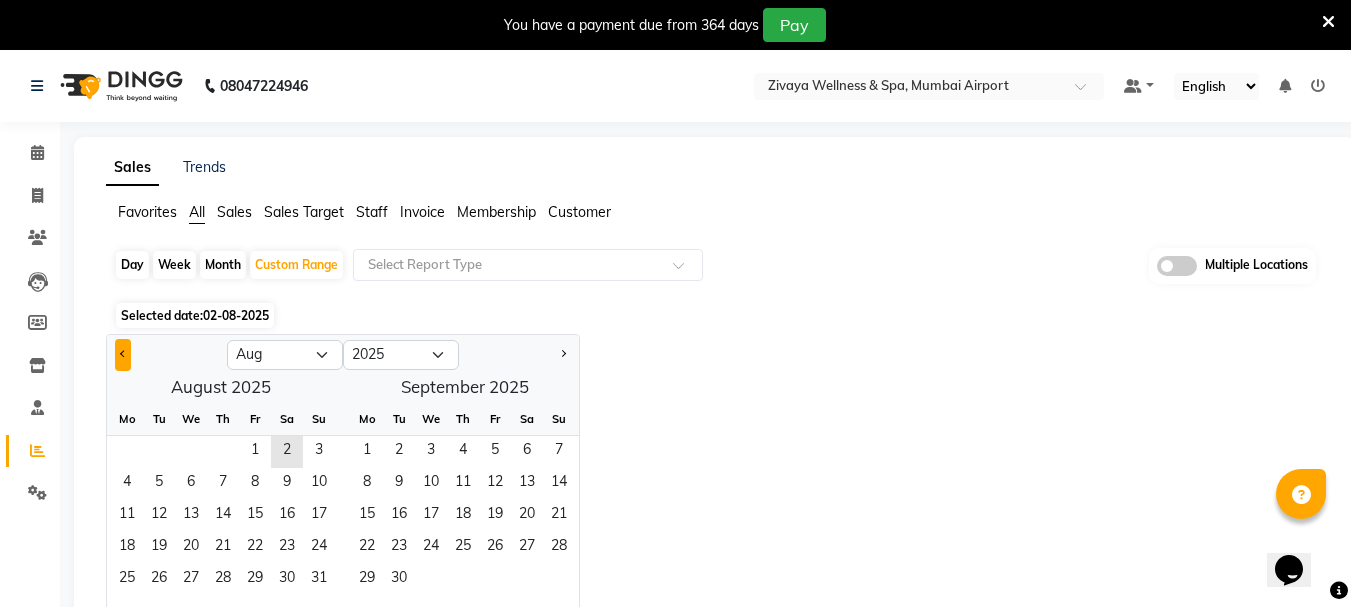 click 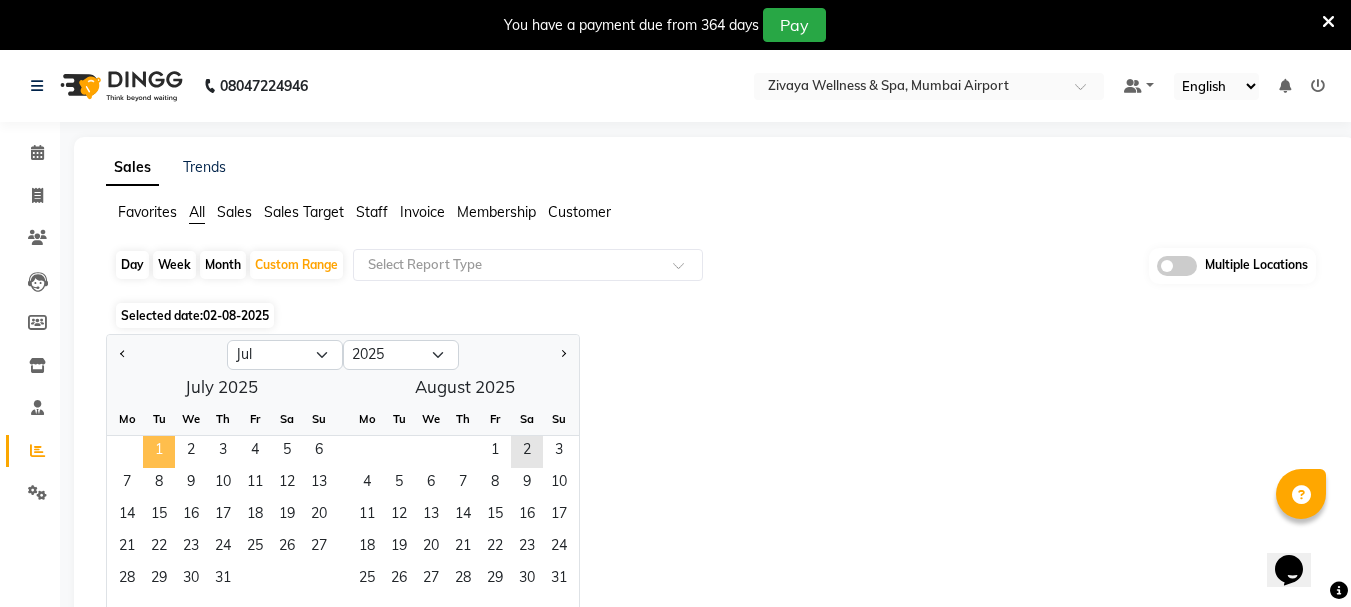 click on "1" 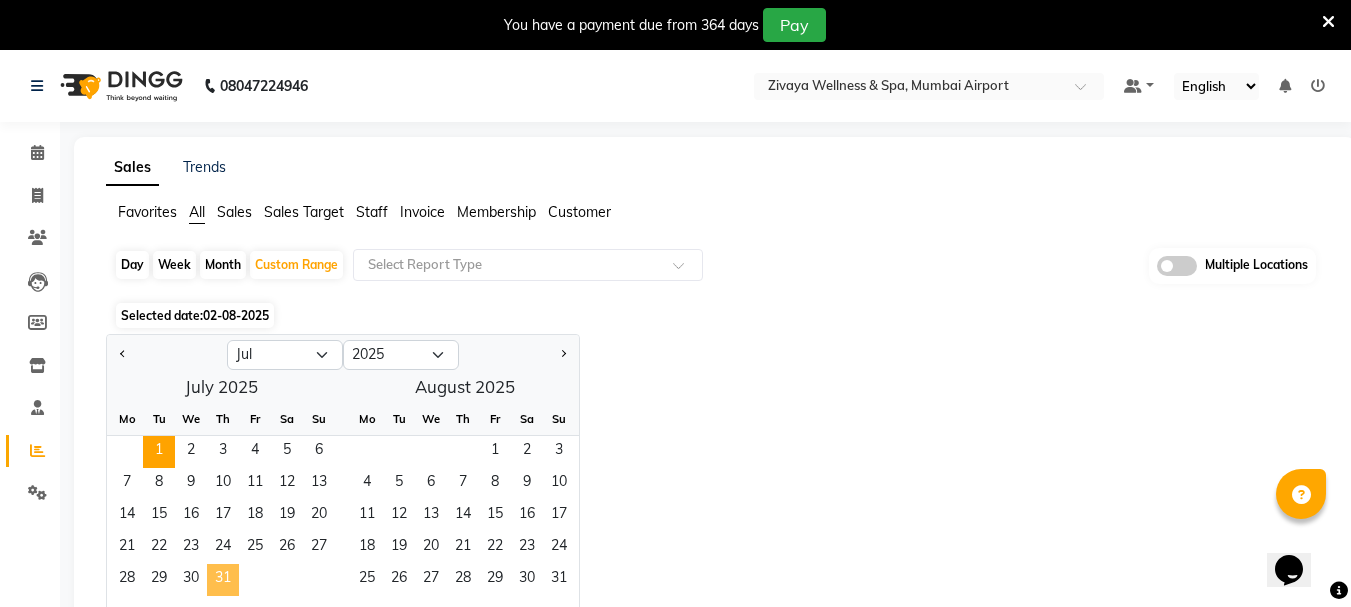 click on "31" 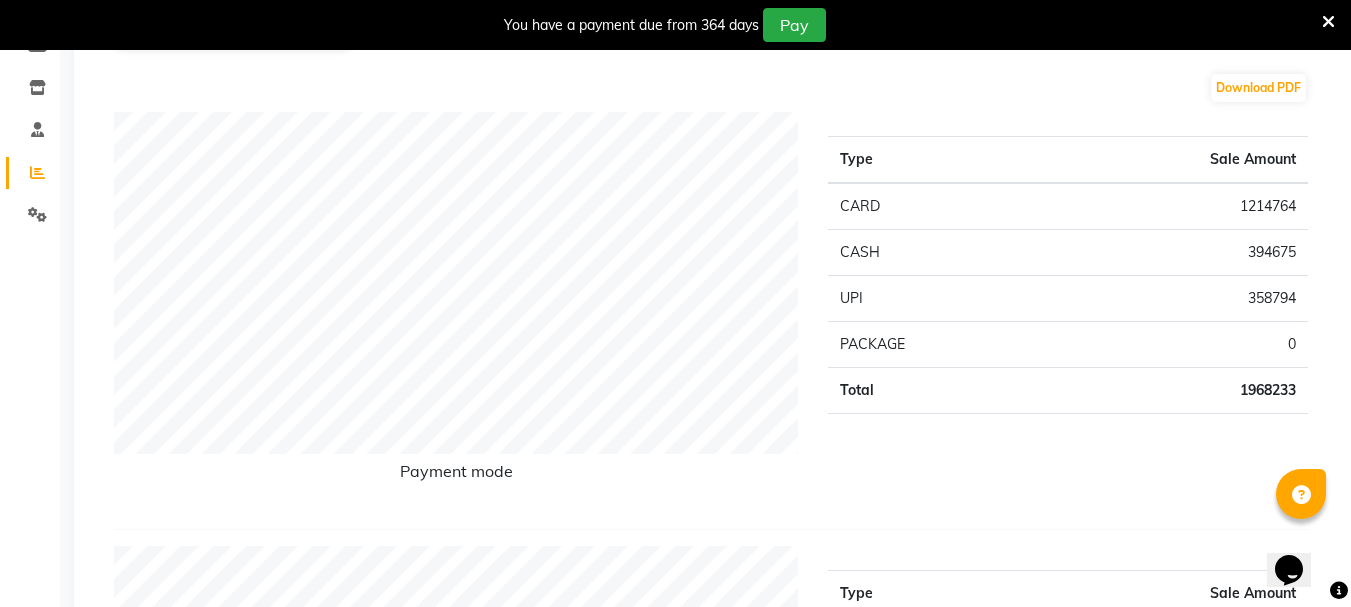 scroll, scrollTop: 400, scrollLeft: 0, axis: vertical 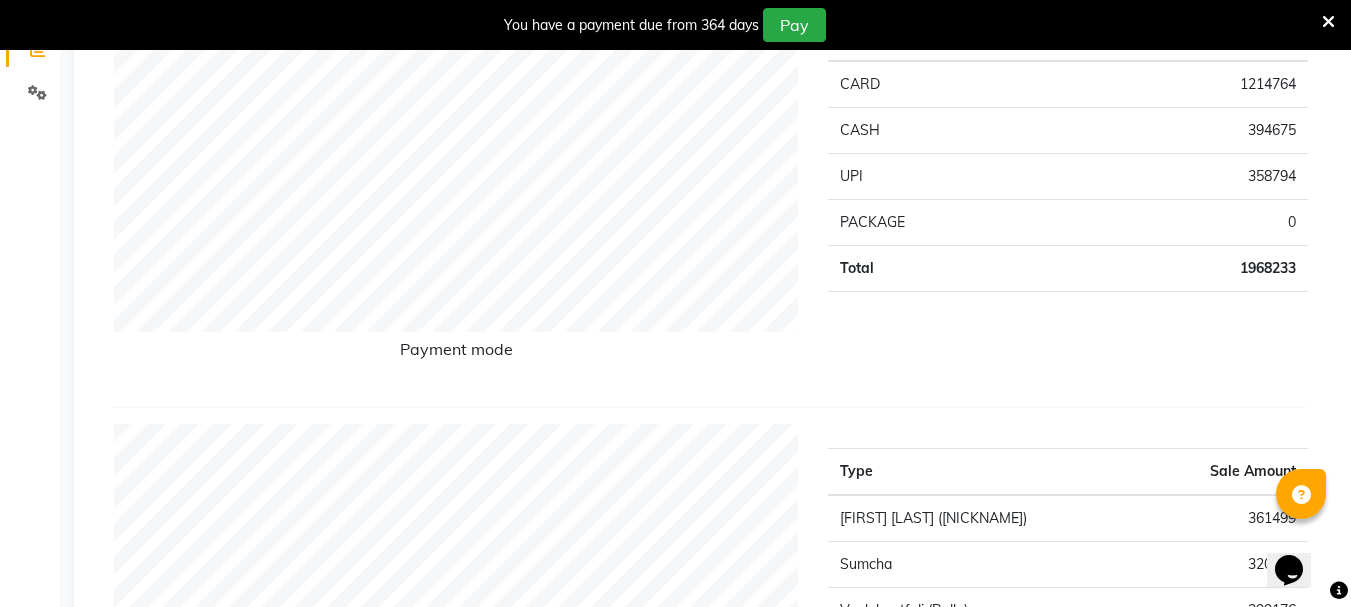 click at bounding box center [1328, 22] 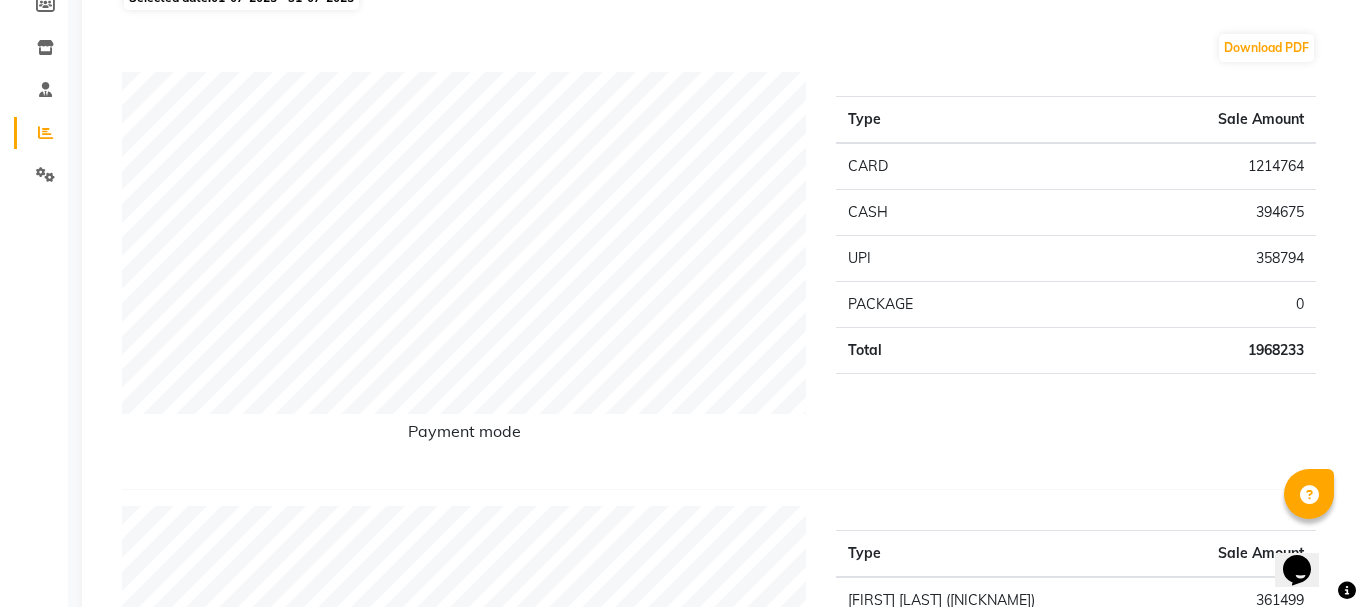 scroll, scrollTop: 0, scrollLeft: 0, axis: both 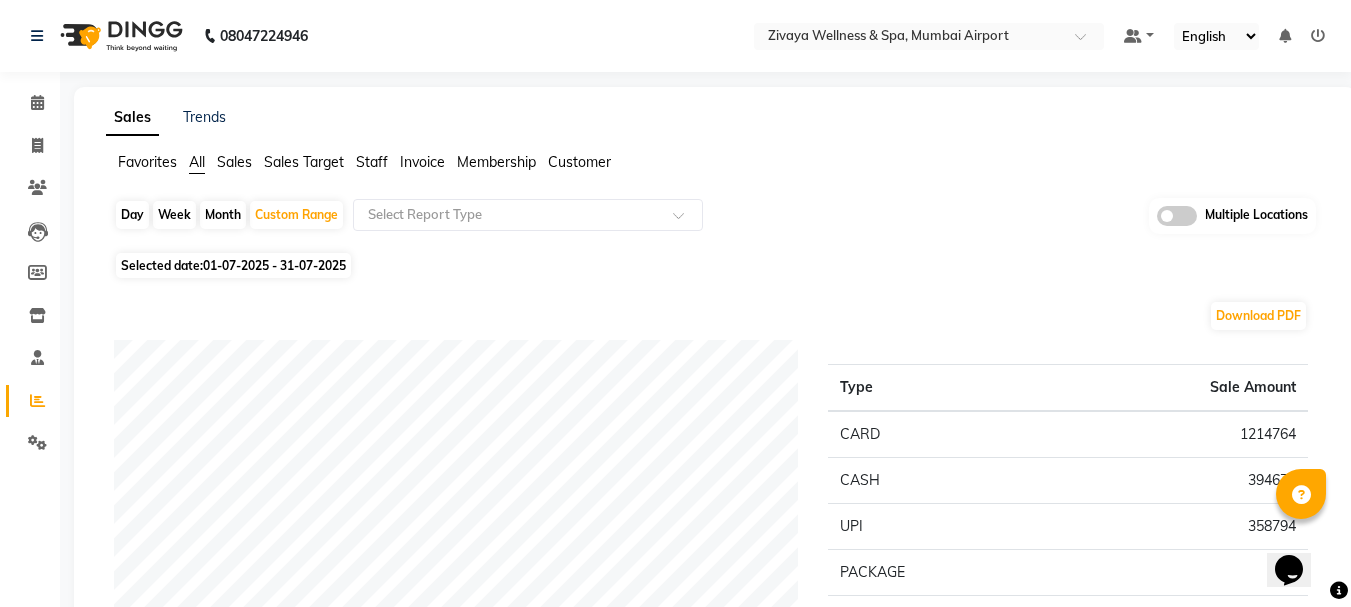 click on "Default Panel My Panel English ENGLISH Español العربية मराठी हिंदी ગુજરાતી தமிழ் 中文 Notifications nothing to show" at bounding box center [929, 36] 